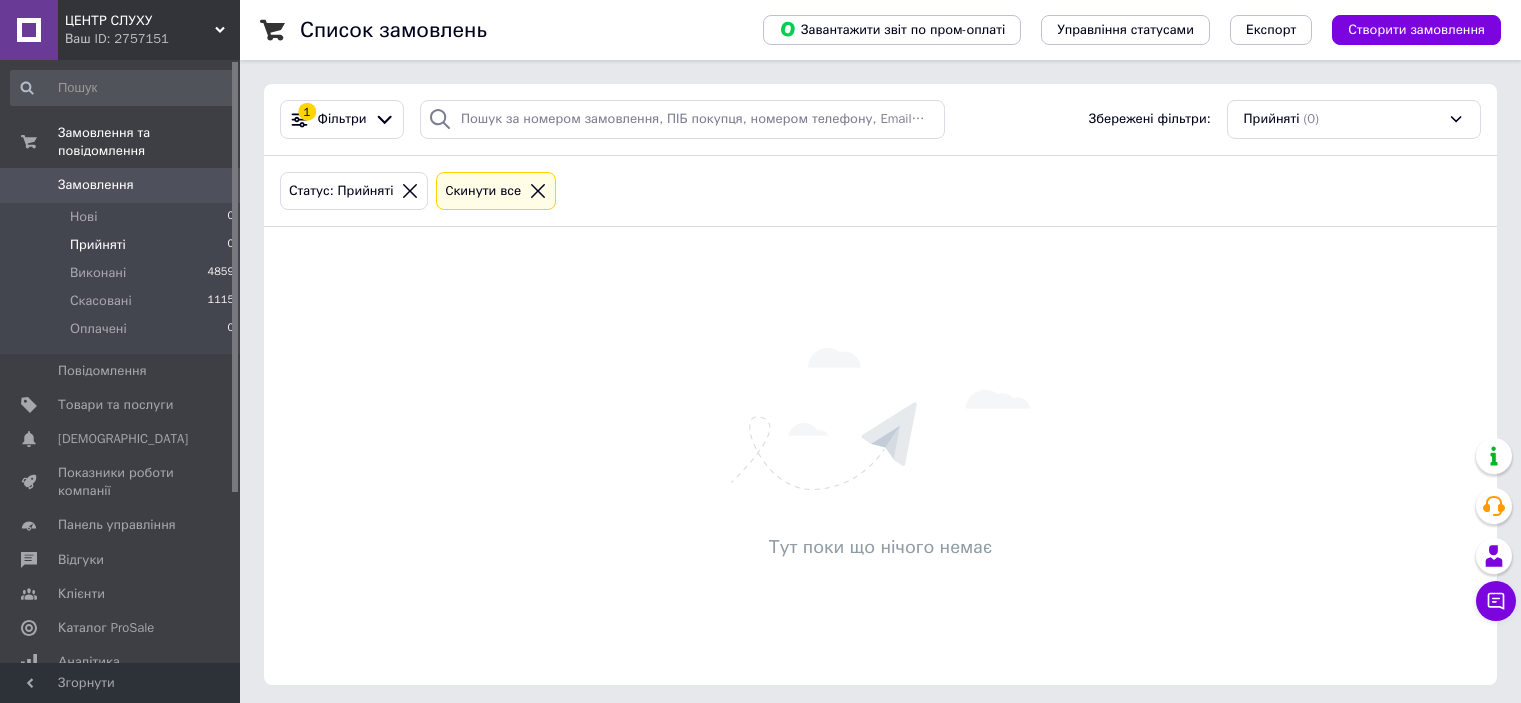 scroll, scrollTop: 0, scrollLeft: 0, axis: both 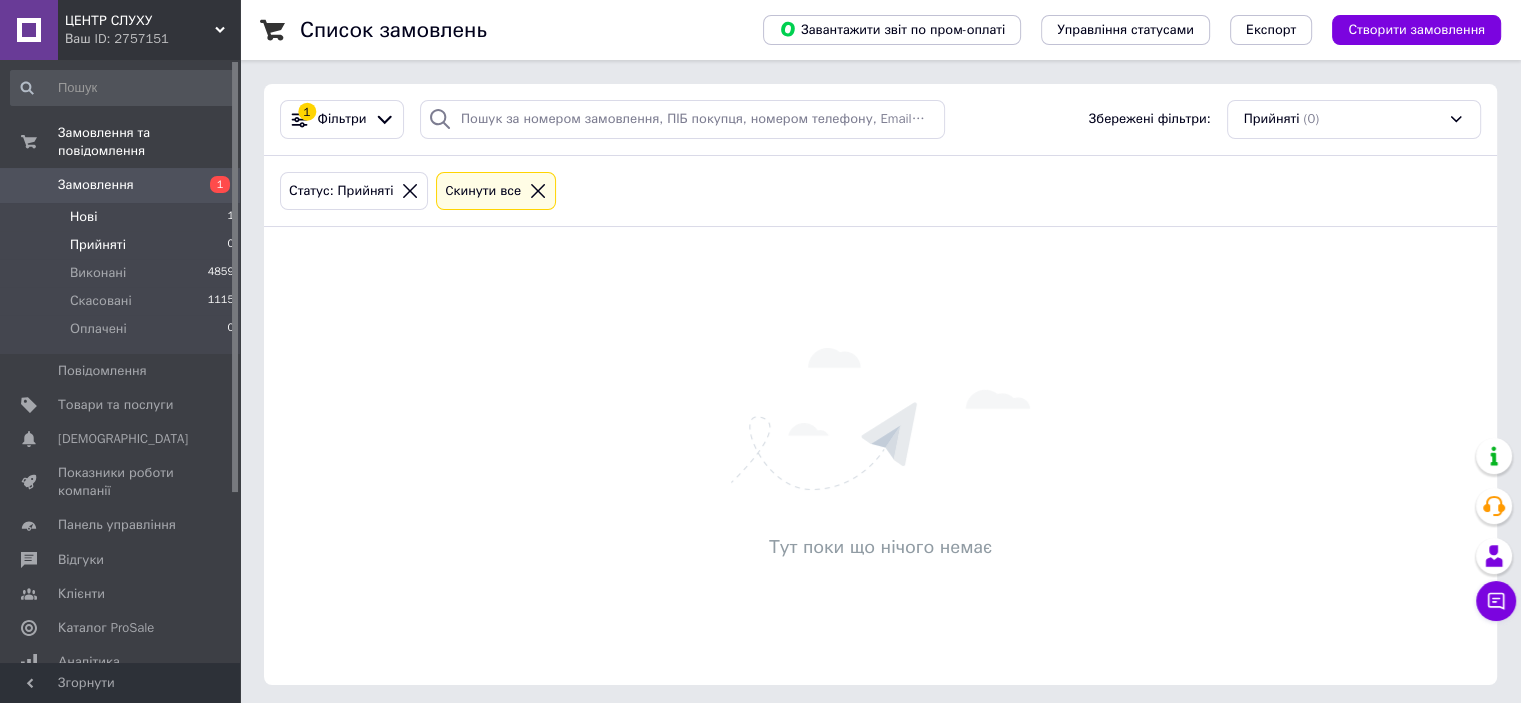 click on "Нові 1" at bounding box center [123, 217] 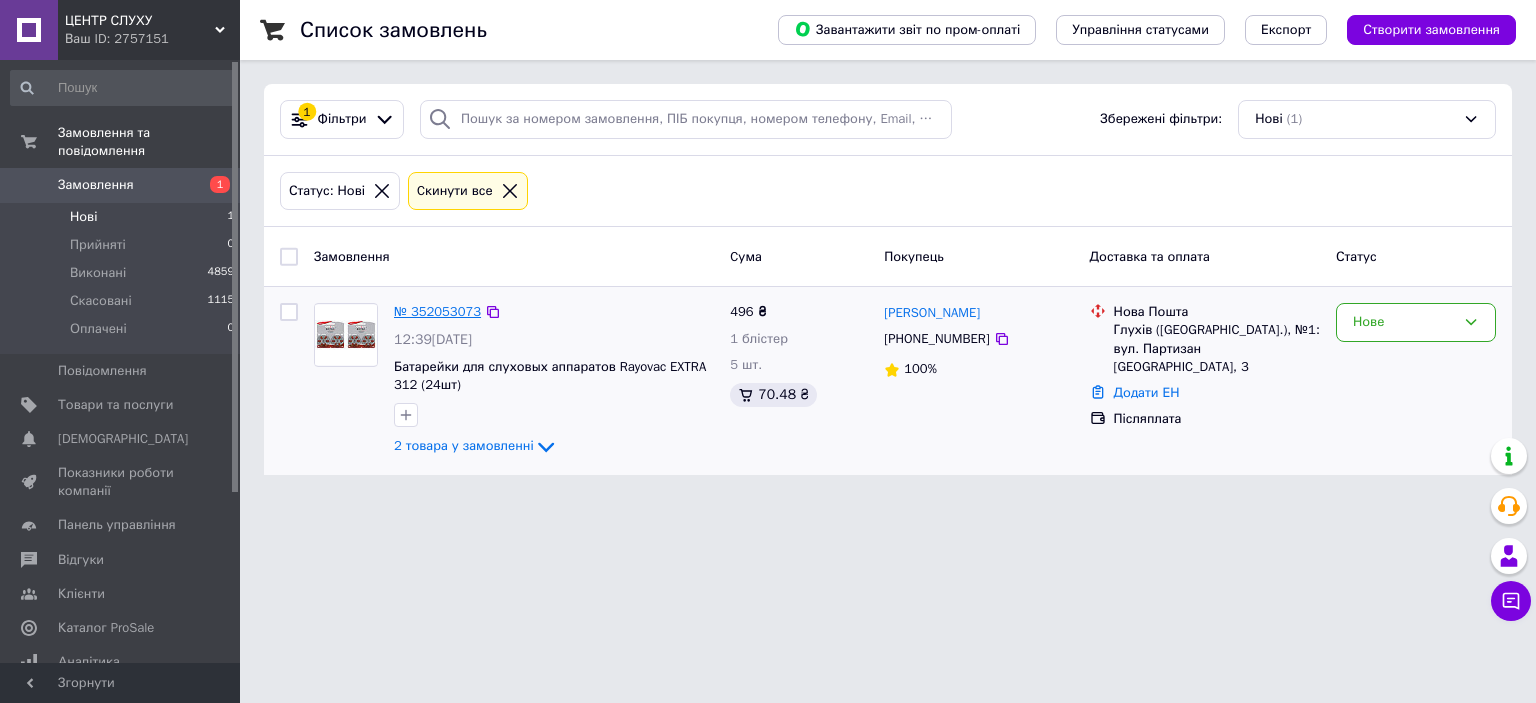 click on "№ 352053073" at bounding box center [437, 311] 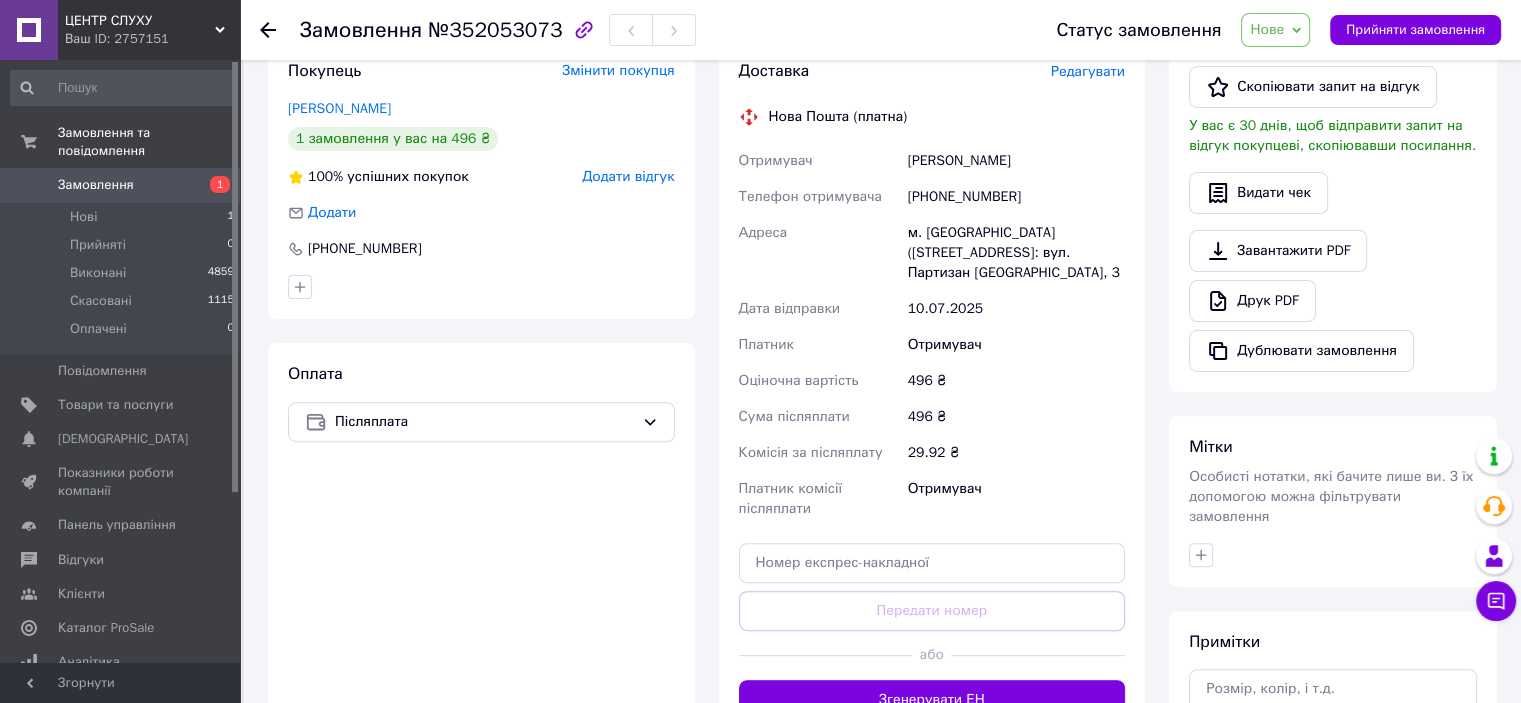 scroll, scrollTop: 600, scrollLeft: 0, axis: vertical 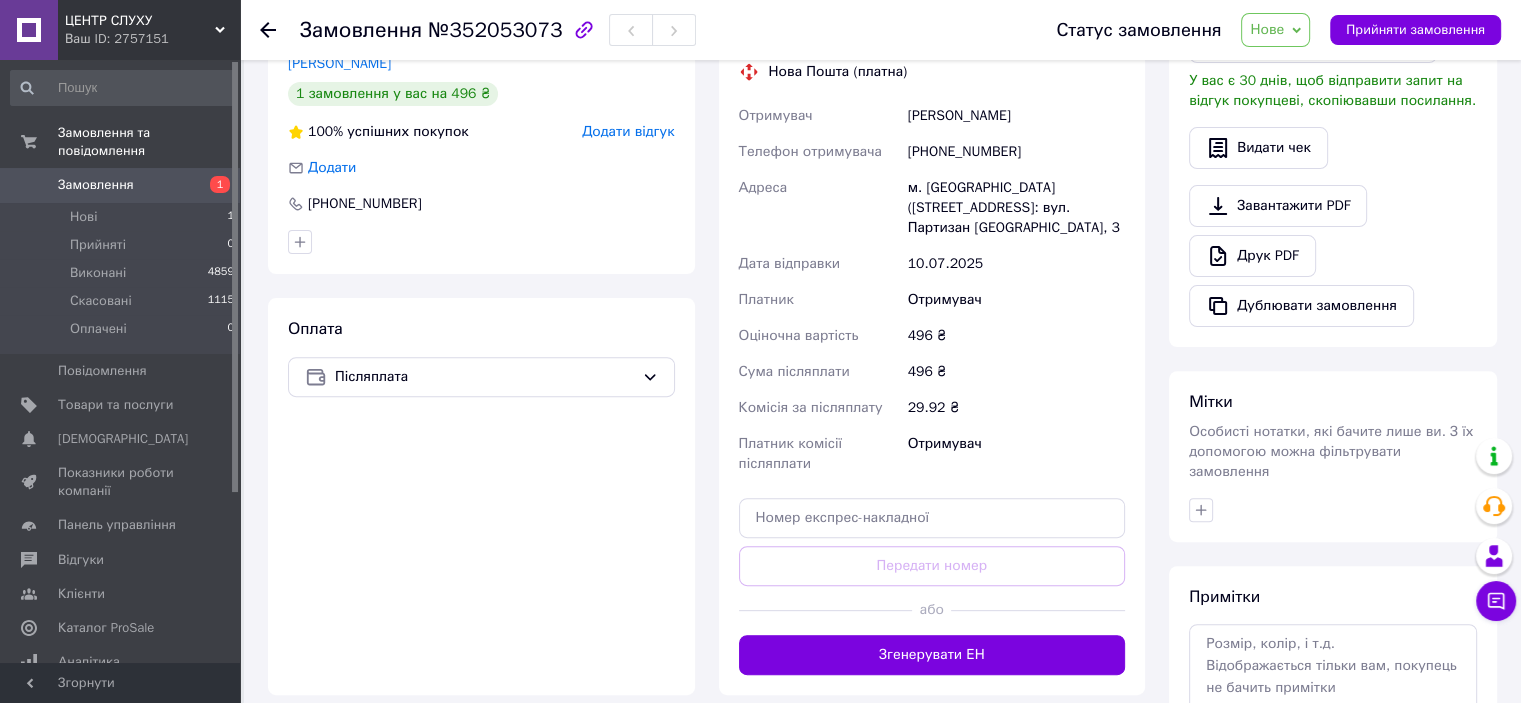 click on "Замовлення №352053073 Статус замовлення Нове Прийнято Виконано Скасовано Оплачено Прийняти замовлення Замовлення з додатку 10.07.2025 | 12:39 Товари в замовленні (2) Додати товар Батарейки для слухових апаратів Rayovac EXTRA 312 (24 шт.) В наявності 396 ₴ Артикул: 31224085 Залишок: 4 Каталог ProSale: 57.86 ₴  1   блістер 396 ₴ Типова вкладка No 3 В наявності 20 ₴ Артикул: 321113 Залишок: 50 Каталог ProSale: 12.62 ₴  5   шт. 100 ₴ Приховати товари Покупець Змінити покупця Овчаренко Олег 1 замовлення у вас на 496 ₴ 100%   успішних покупок Додати відгук Додати +380666077555 Оплата Післяплата Доставка Редагувати 10.07.2025" at bounding box center (882, 161) 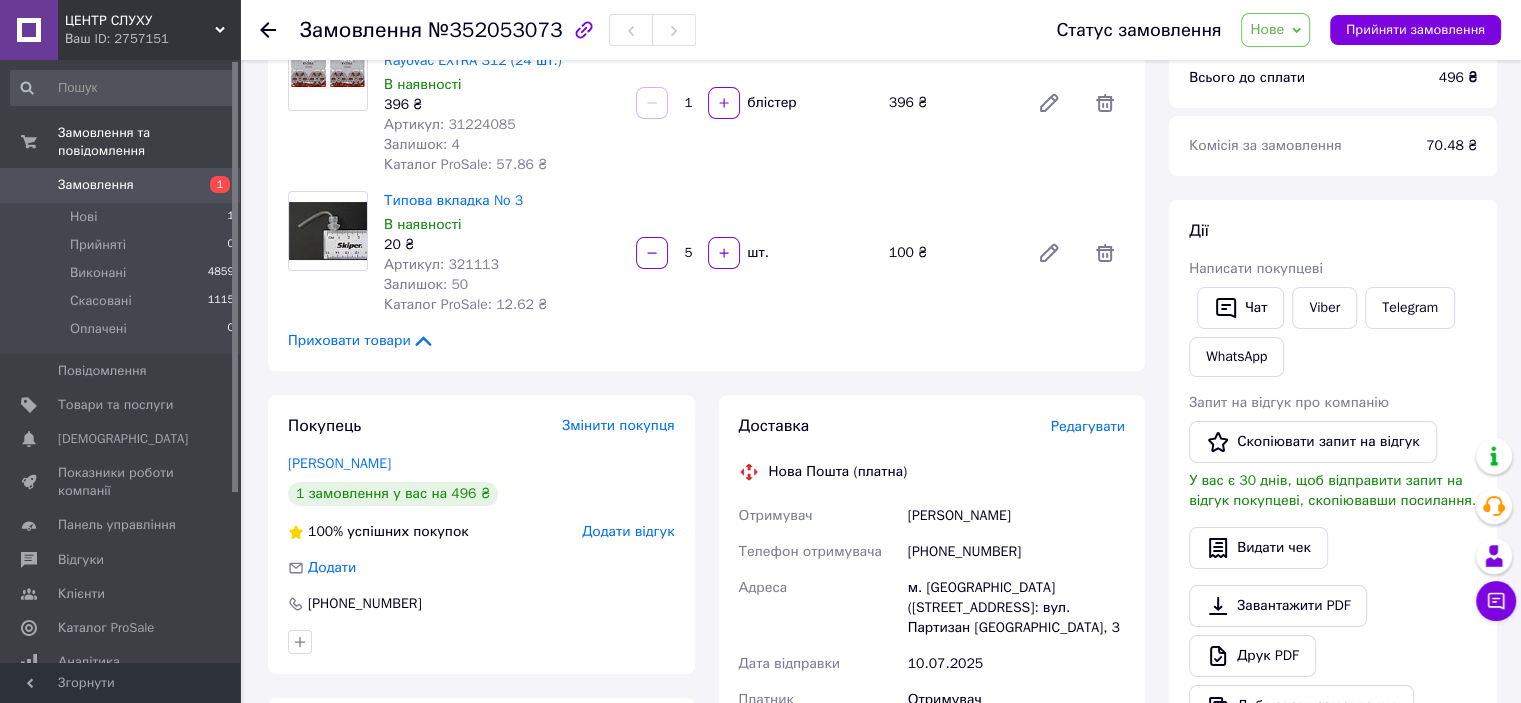 scroll, scrollTop: 0, scrollLeft: 0, axis: both 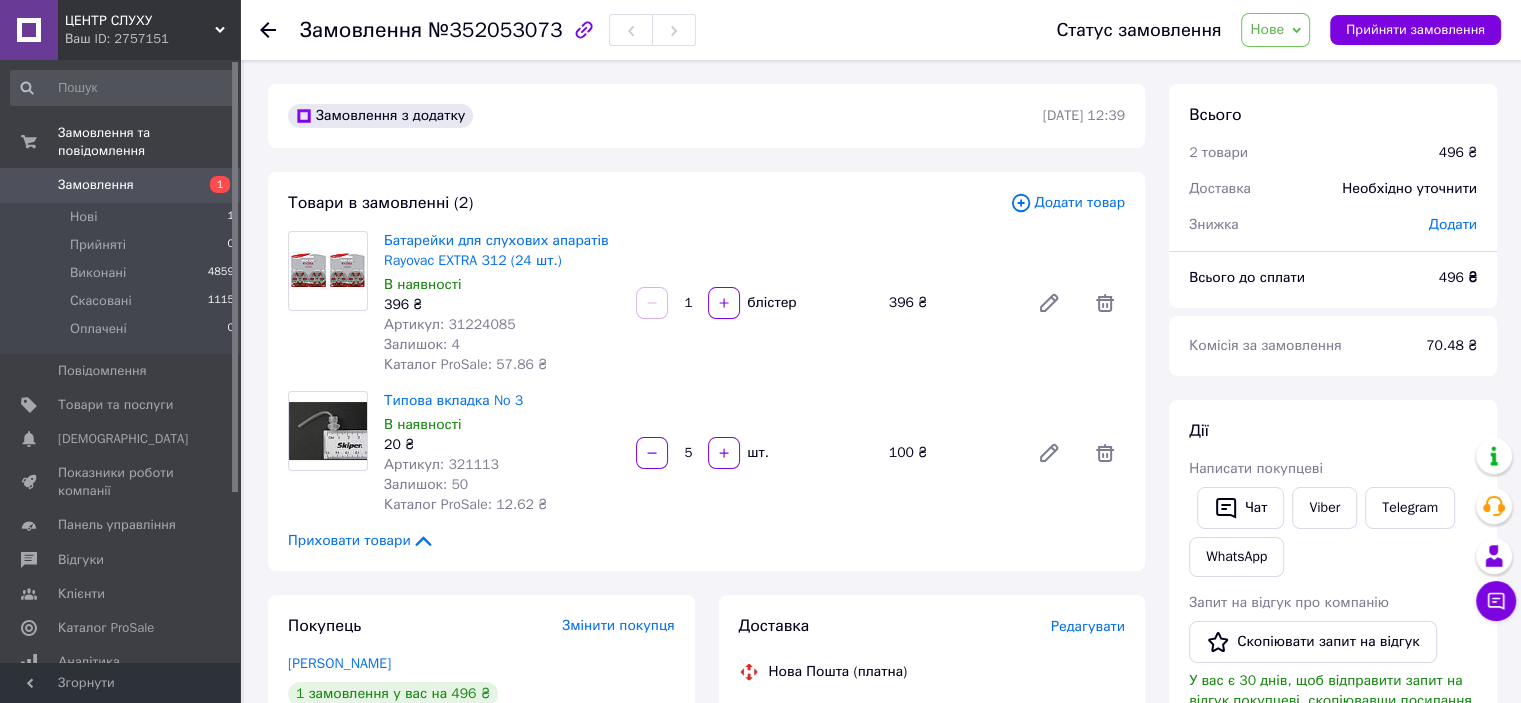 click on "Замовлення з додатку 10.07.2025 | 12:39 Товари в замовленні (2) Додати товар Батарейки для слухових апаратів Rayovac EXTRA 312 (24 шт.) В наявності 396 ₴ Артикул: 31224085 Залишок: 4 Каталог ProSale: 57.86 ₴  1   блістер 396 ₴ Типова вкладка No 3 В наявності 20 ₴ Артикул: 321113 Залишок: 50 Каталог ProSale: 12.62 ₴  5   шт. 100 ₴ Приховати товари Покупець Змінити покупця Овчаренко Олег 1 замовлення у вас на 496 ₴ 100%   успішних покупок Додати відгук Додати +380666077555 Оплата Післяплата Доставка Редагувати Нова Пошта (платна) Отримувач Овчаренко Олег Телефон отримувача +380666077555 Адреса Дата відправки 10.07.2025 496 ₴ 496" at bounding box center (706, 761) 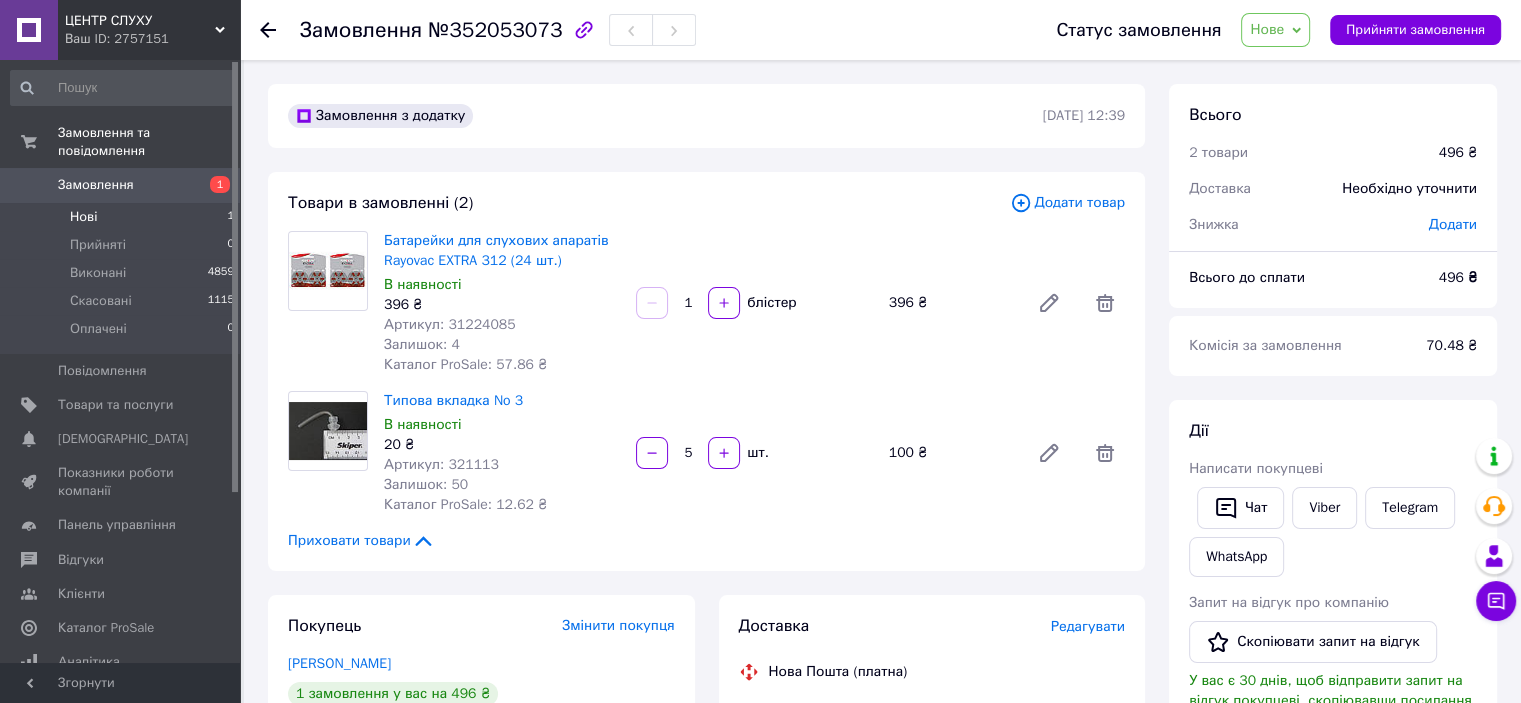 click on "Нові 1" at bounding box center (123, 217) 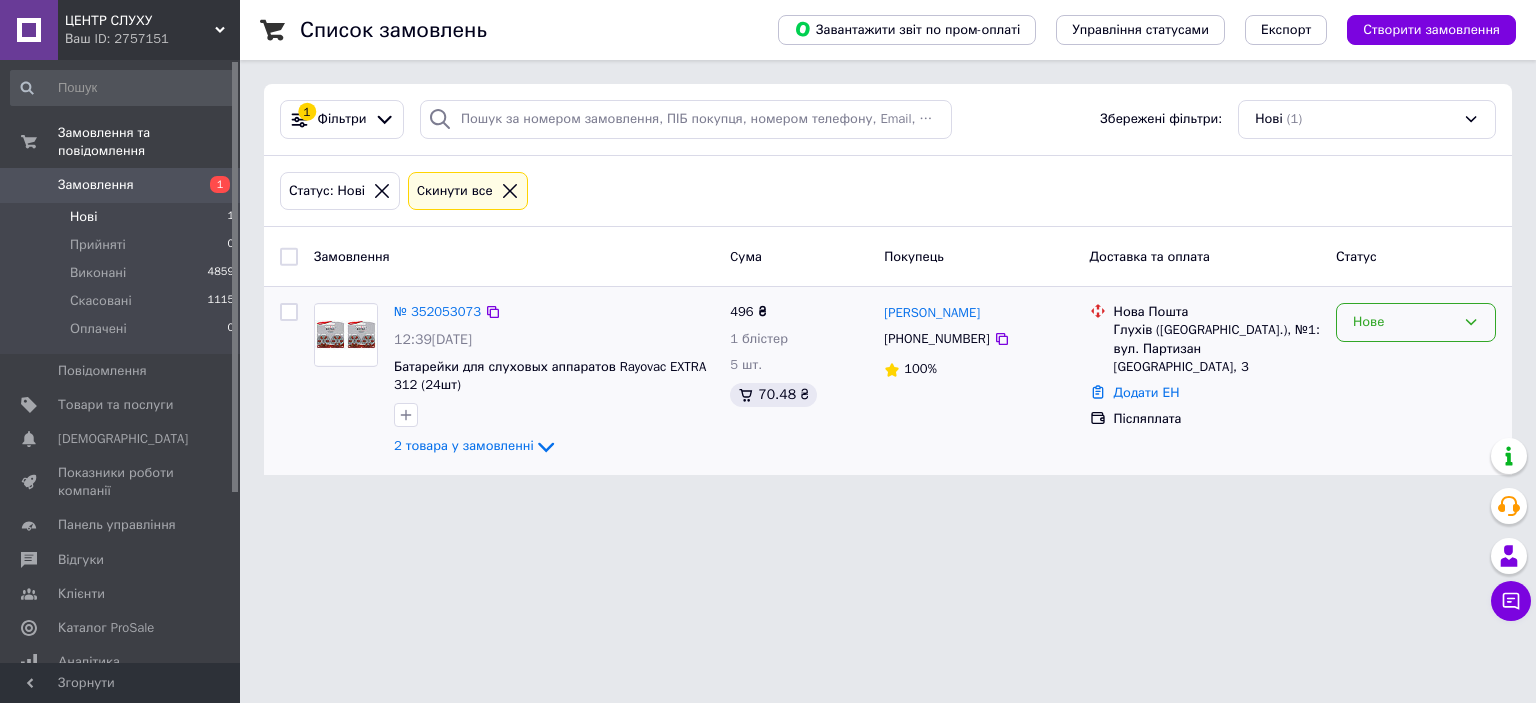 click on "Нове" at bounding box center [1404, 322] 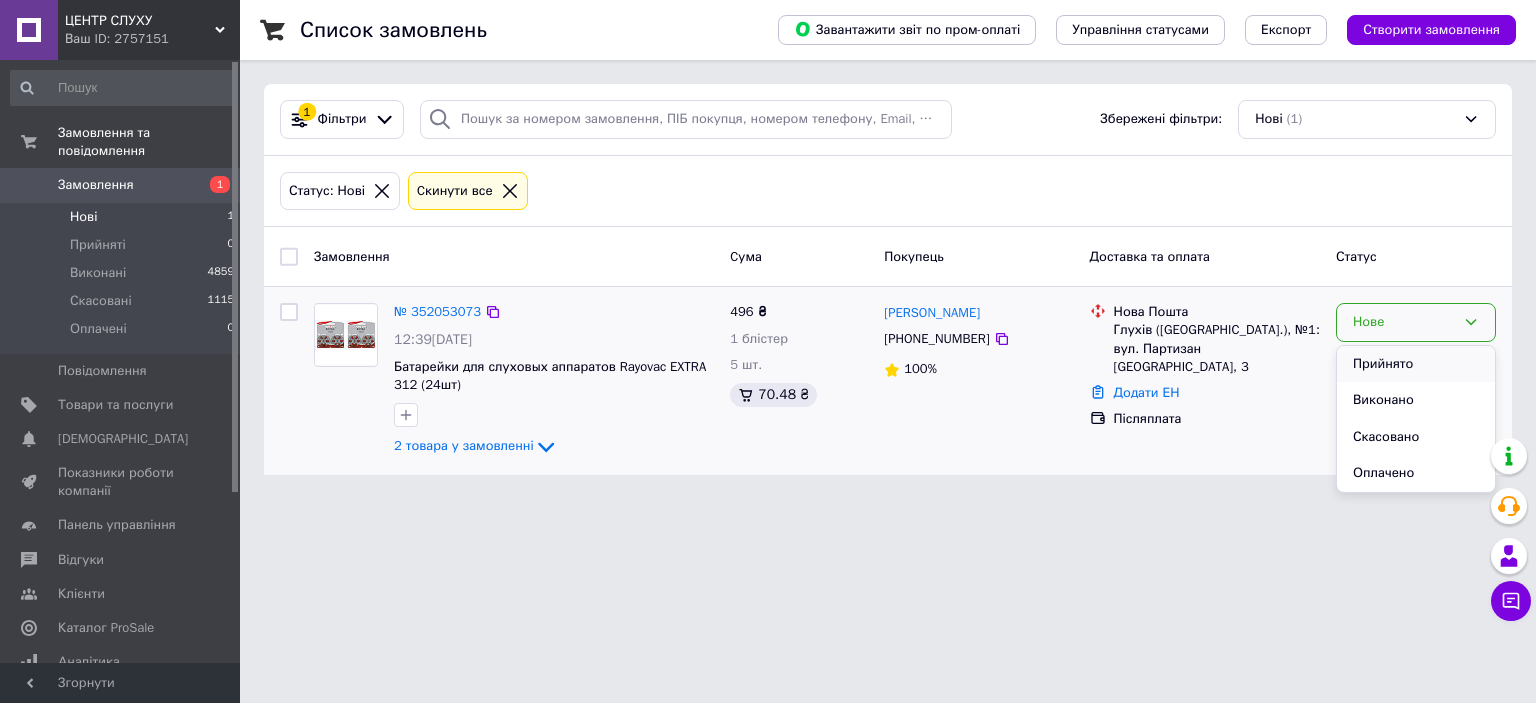 click on "Прийнято" at bounding box center [1416, 364] 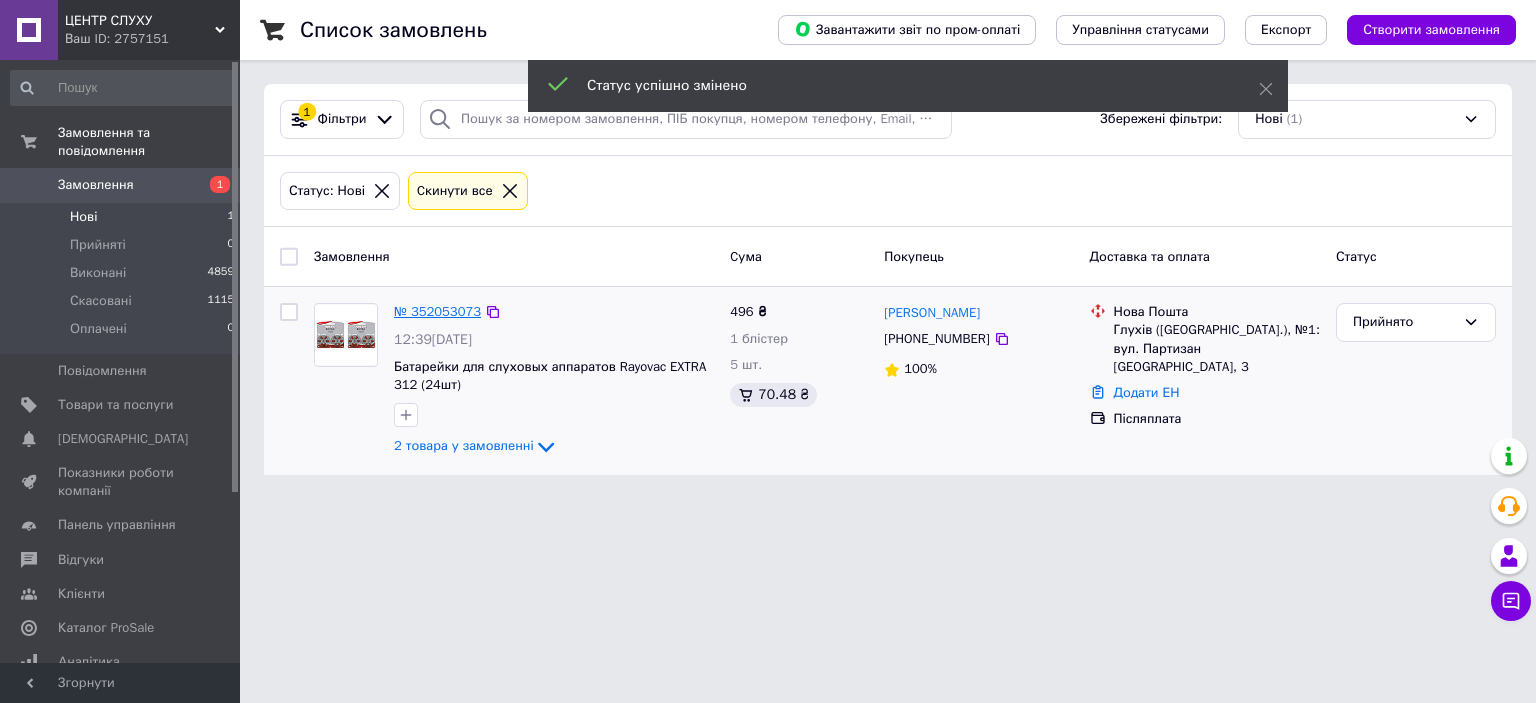 click on "№ 352053073" at bounding box center [437, 311] 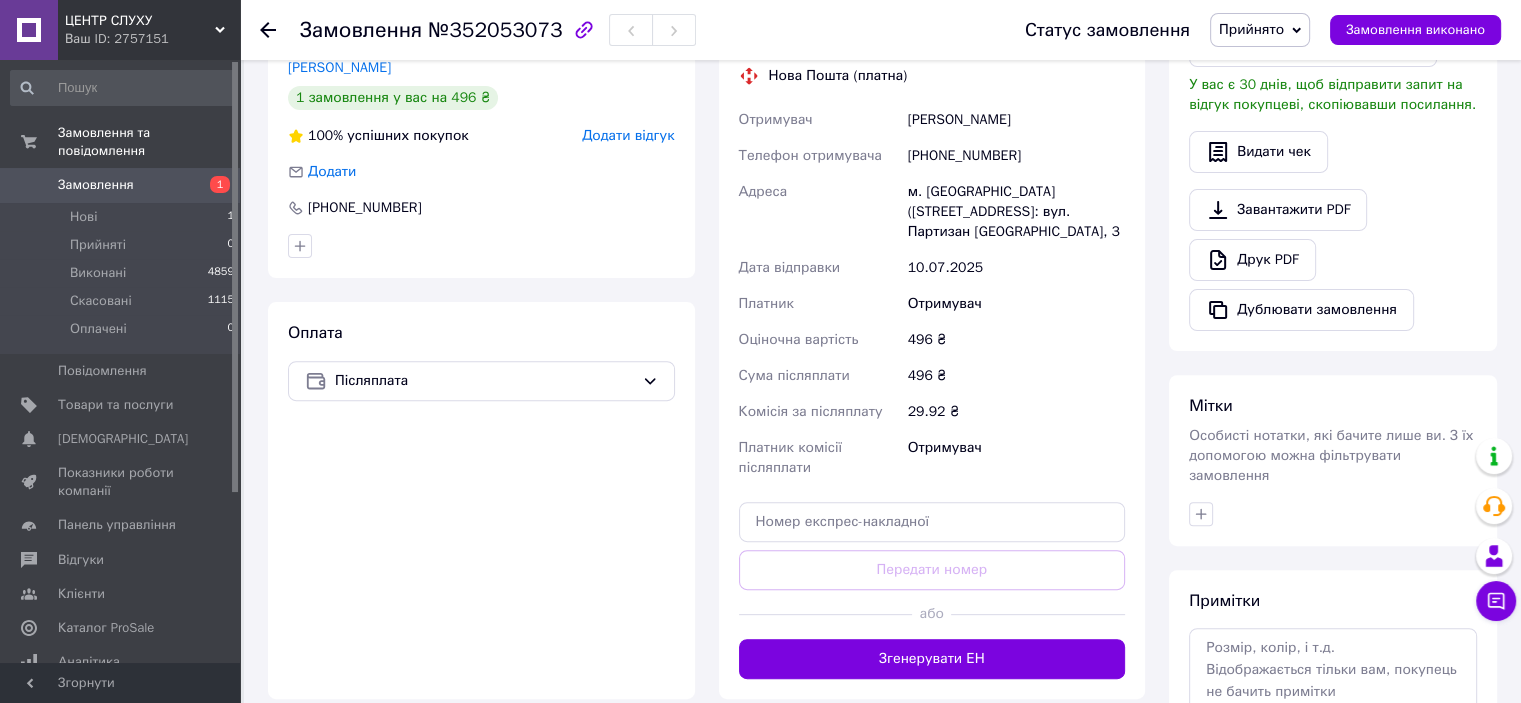 scroll, scrollTop: 600, scrollLeft: 0, axis: vertical 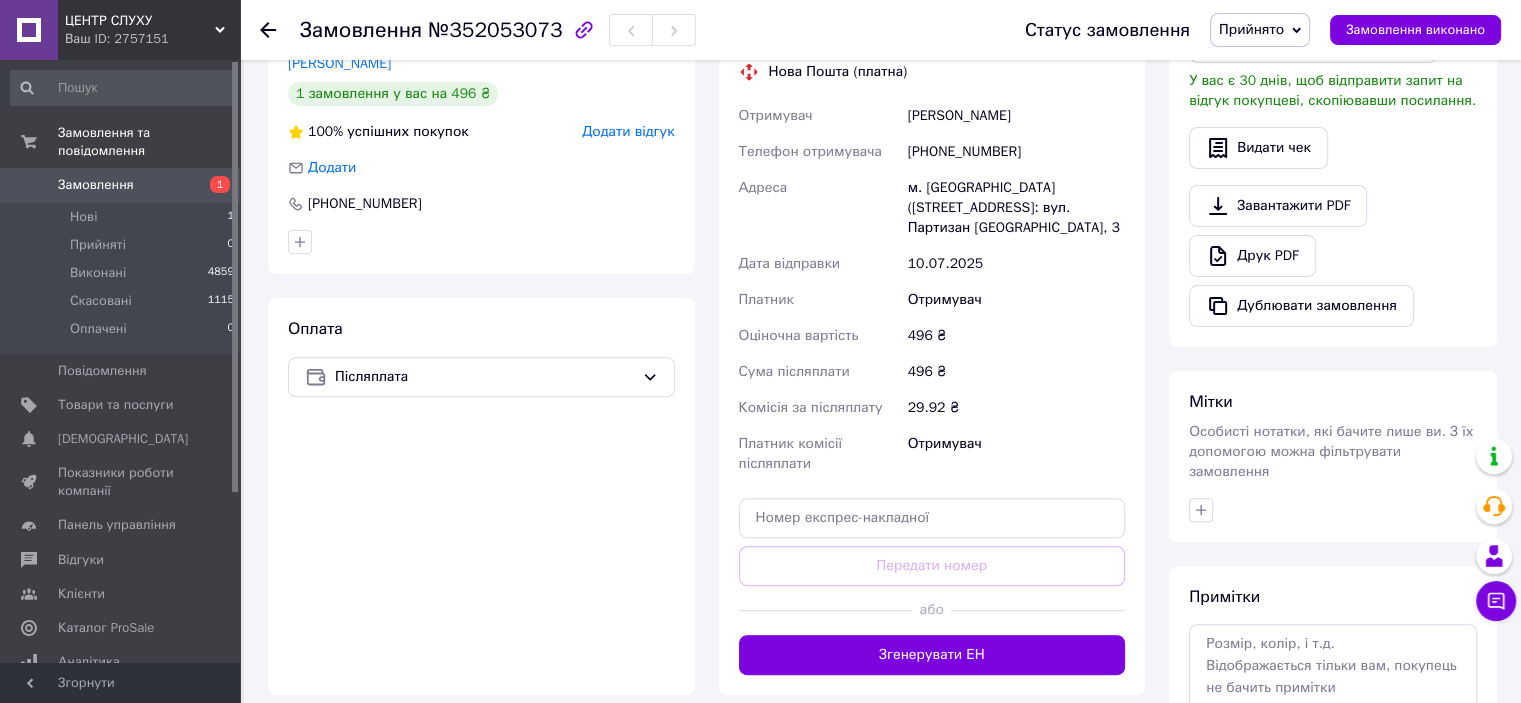 click on "Замовлення №352053073 Статус замовлення Прийнято Виконано Скасовано Оплачено Замовлення виконано Замовлення з додатку 10.07.2025 | 12:39 Товари в замовленні (2) Додати товар Батарейки для слухових апаратів Rayovac EXTRA 312 (24 шт.) В наявності 396 ₴ Артикул: 31224085 Залишок: 3 Каталог ProSale: 57.86 ₴  1   блістер 396 ₴ Типова вкладка No 3 В наявності 20 ₴ Артикул: 321113 Залишок: 45 Каталог ProSale: 12.62 ₴  5   шт. 100 ₴ Приховати товари Покупець Змінити покупця Овчаренко Олег 1 замовлення у вас на 496 ₴ 100%   успішних покупок Додати відгук Додати +380666077555 Оплата Післяплата Доставка Редагувати Отримувач <" at bounding box center (882, 185) 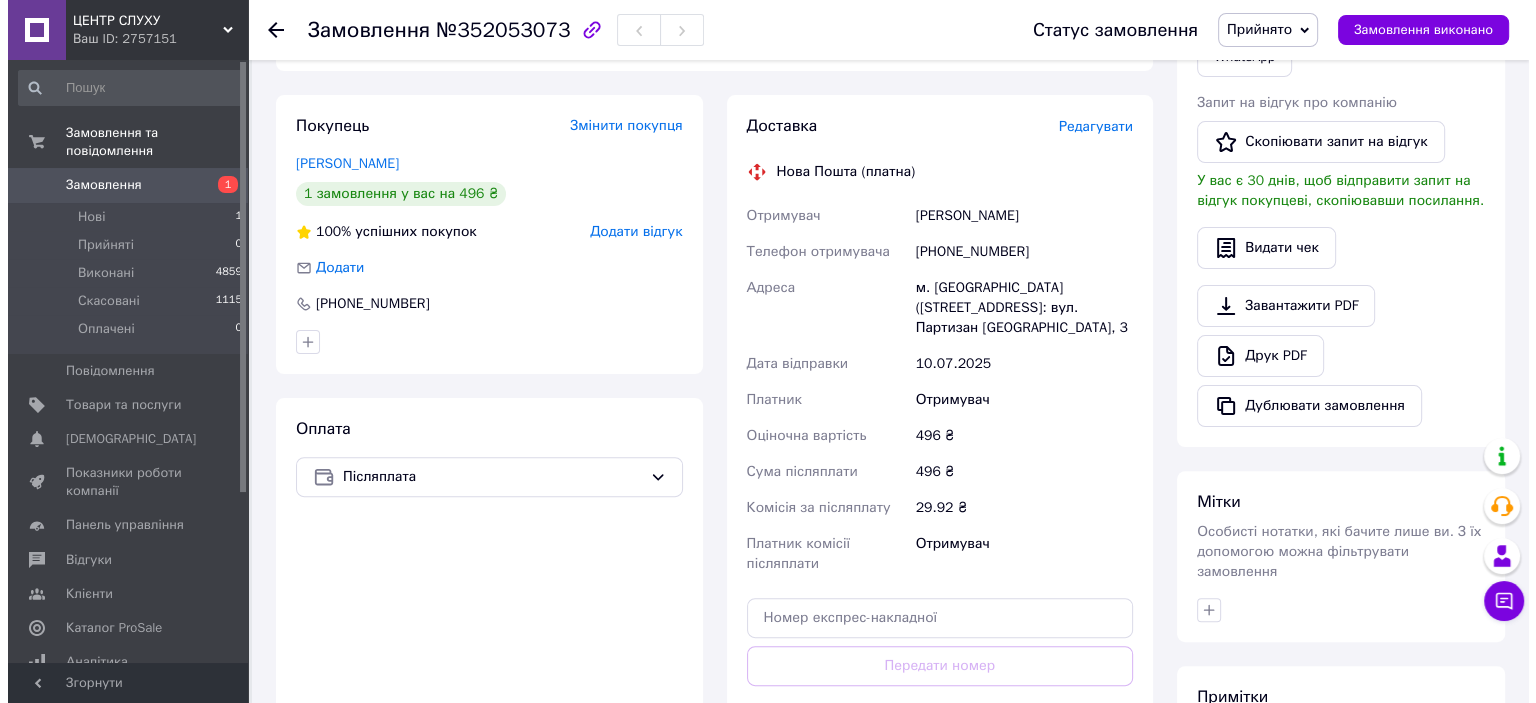 scroll, scrollTop: 0, scrollLeft: 0, axis: both 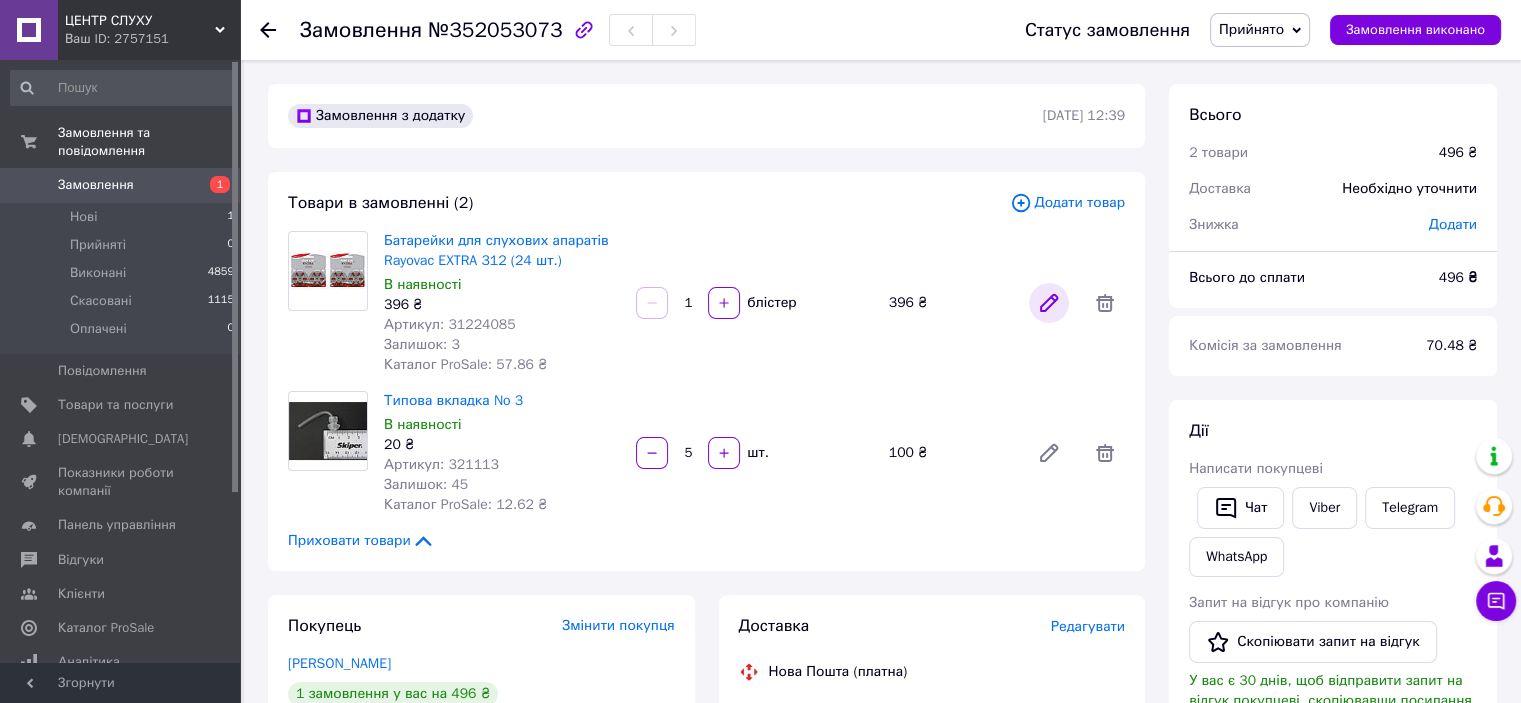click 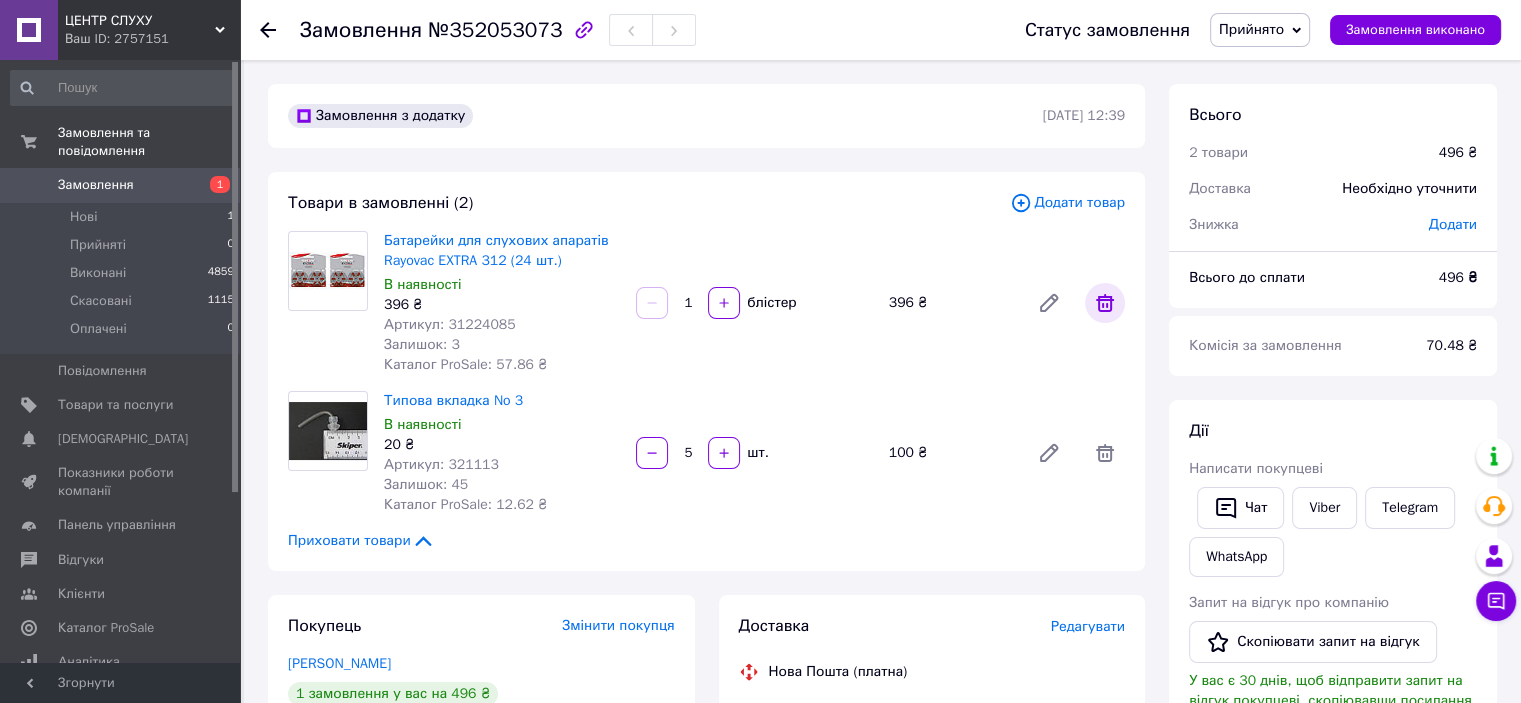 click 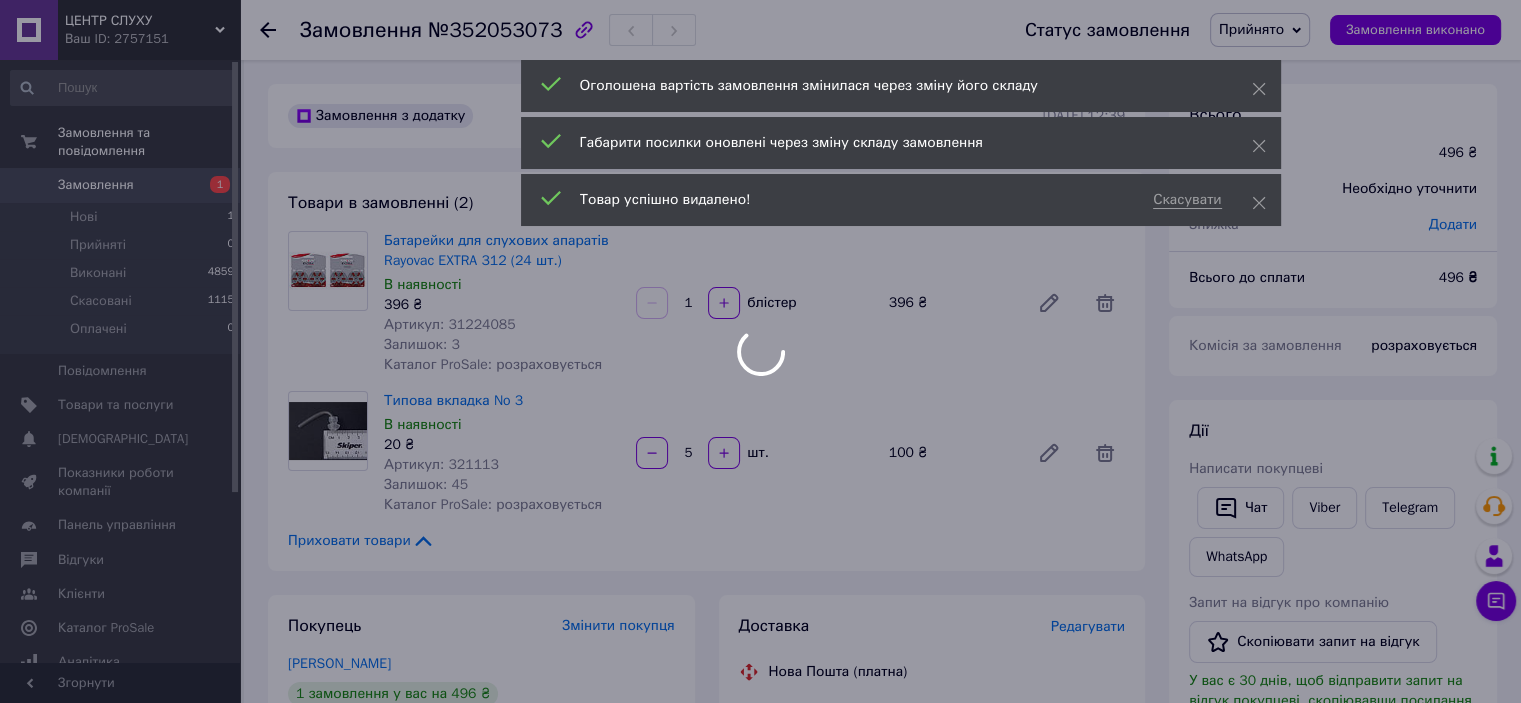 type on "5" 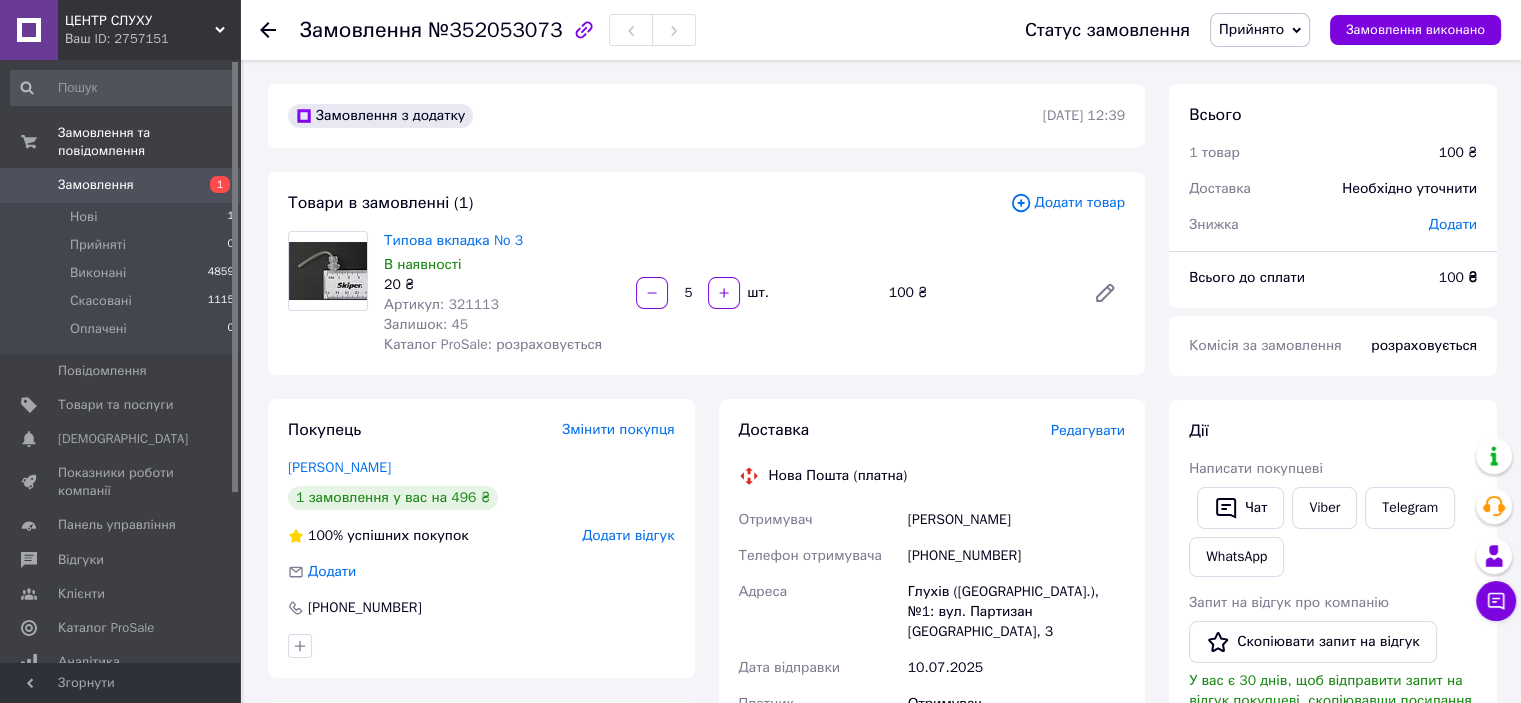 click on "Додати товар" at bounding box center (1067, 203) 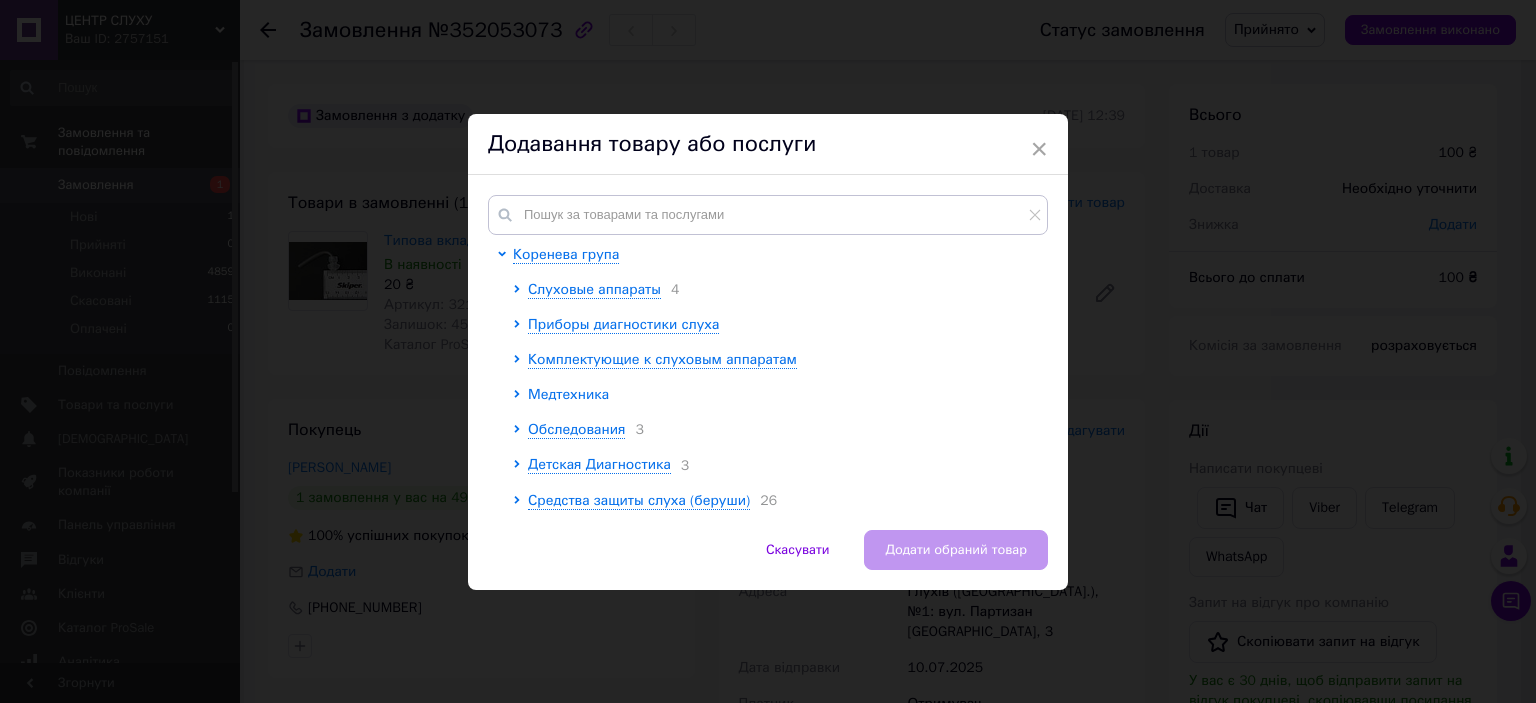 click on "Медтехника" at bounding box center (568, 394) 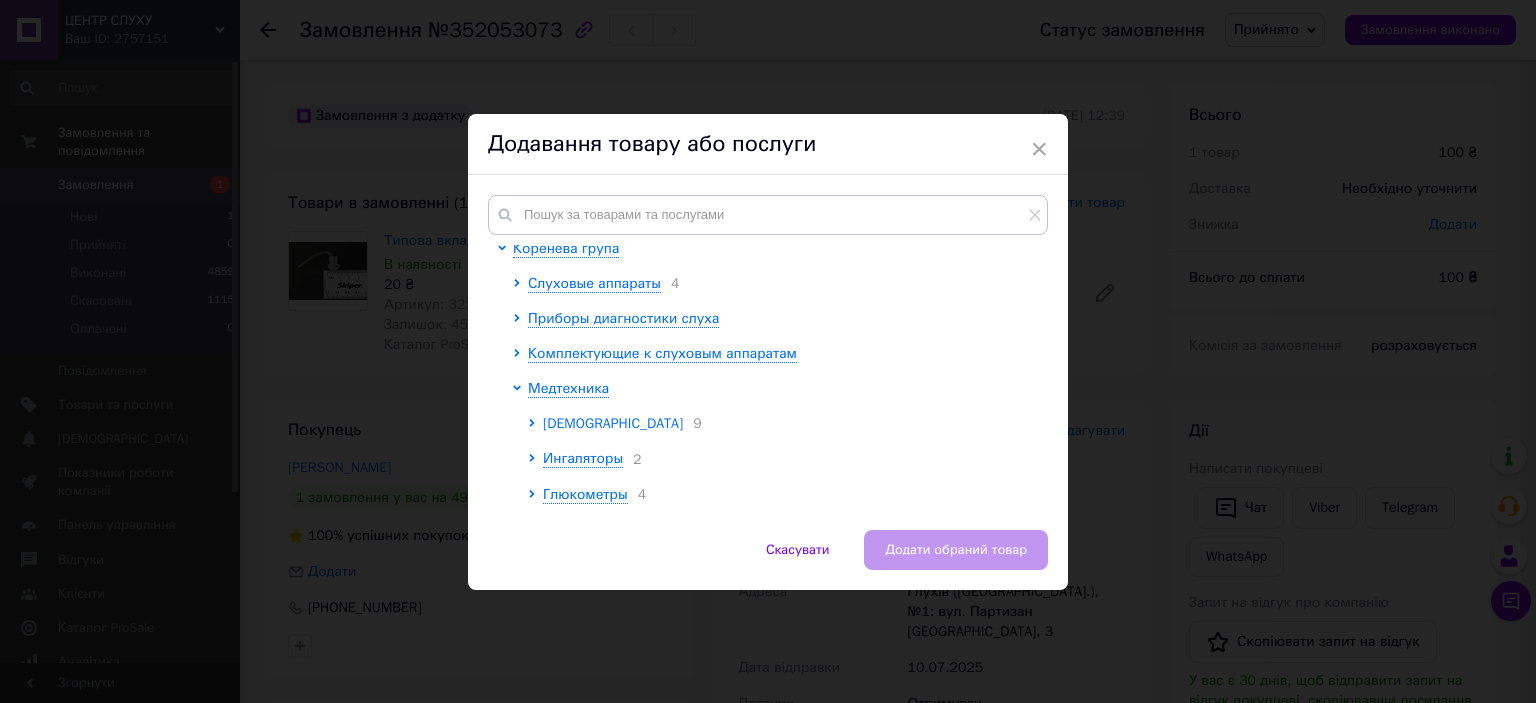 scroll, scrollTop: 0, scrollLeft: 0, axis: both 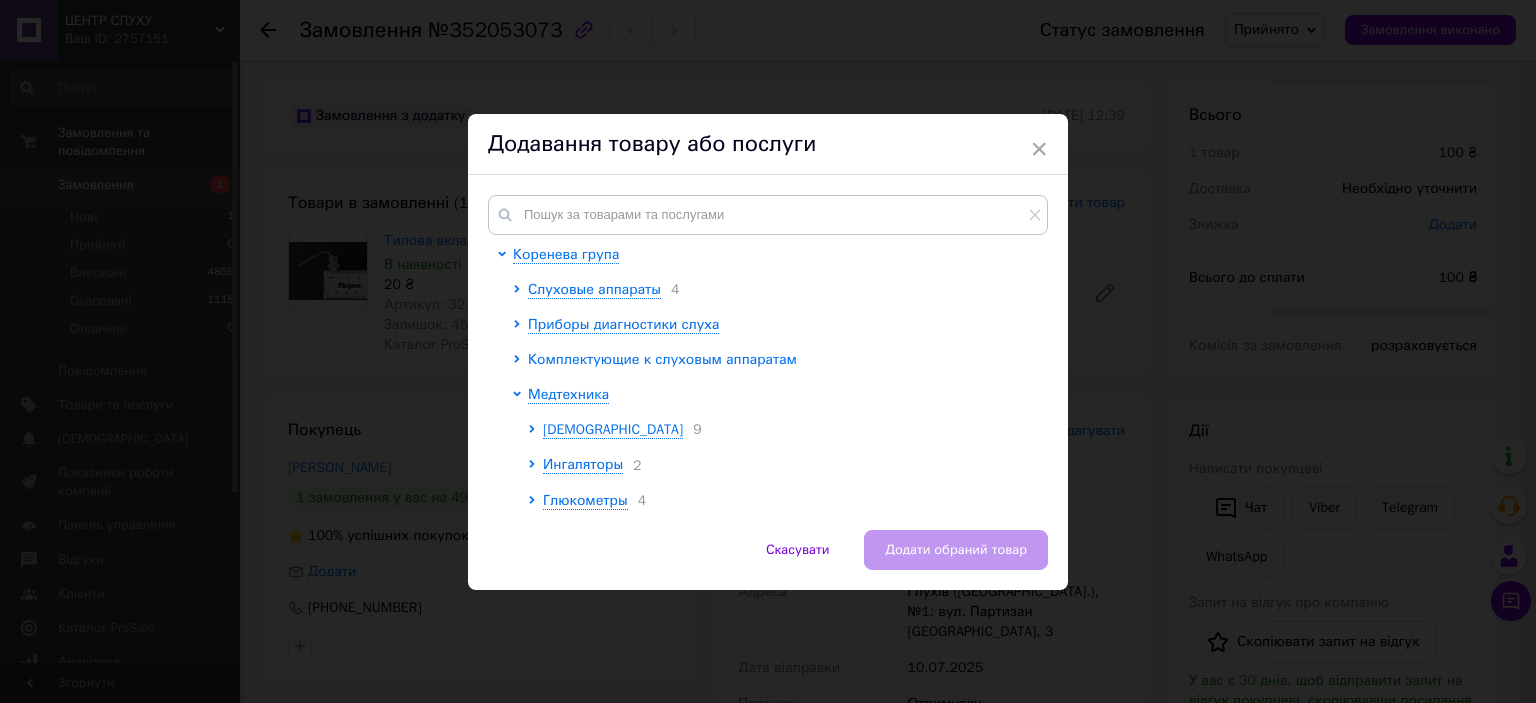 click on "Комплектующие к слуховым аппаратам" at bounding box center (662, 359) 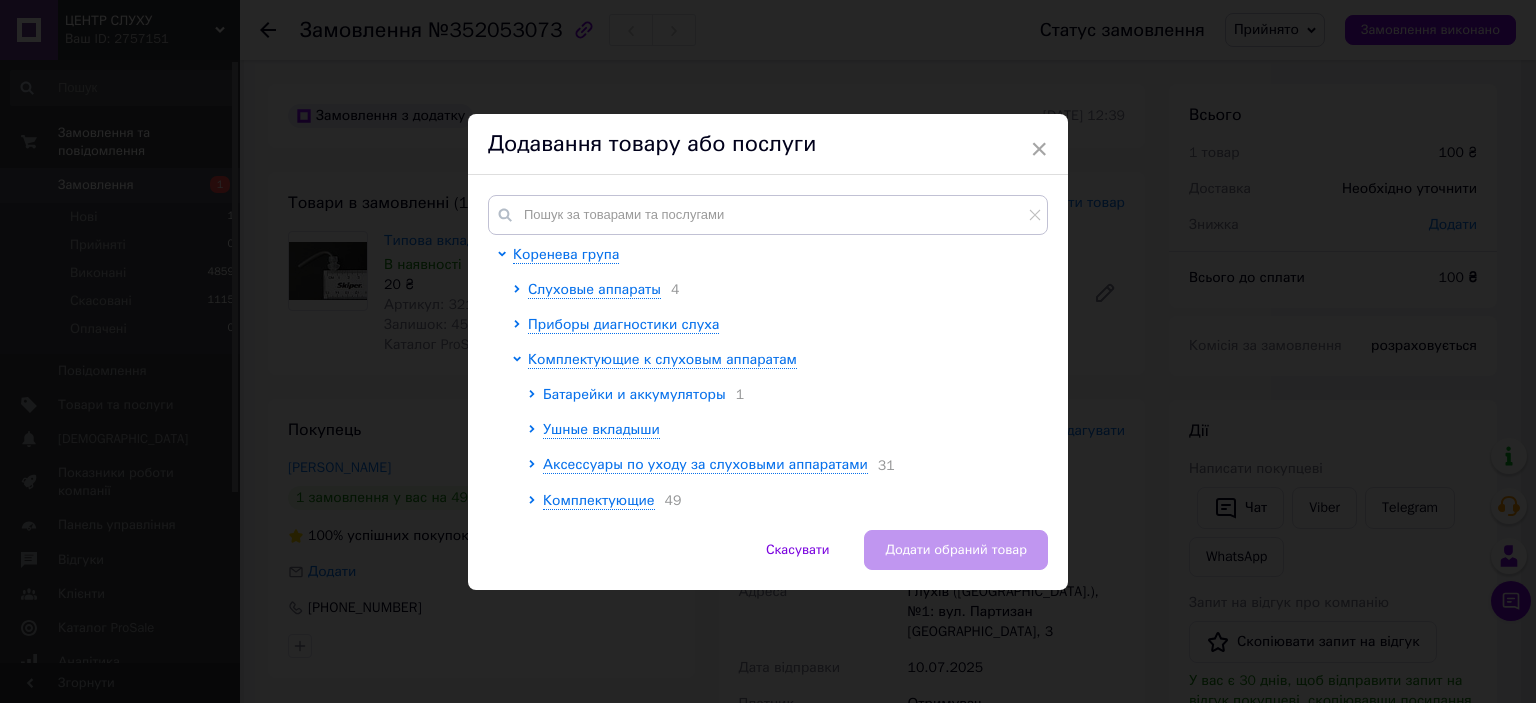 click on "Батарейки и аккумуляторы" at bounding box center [634, 394] 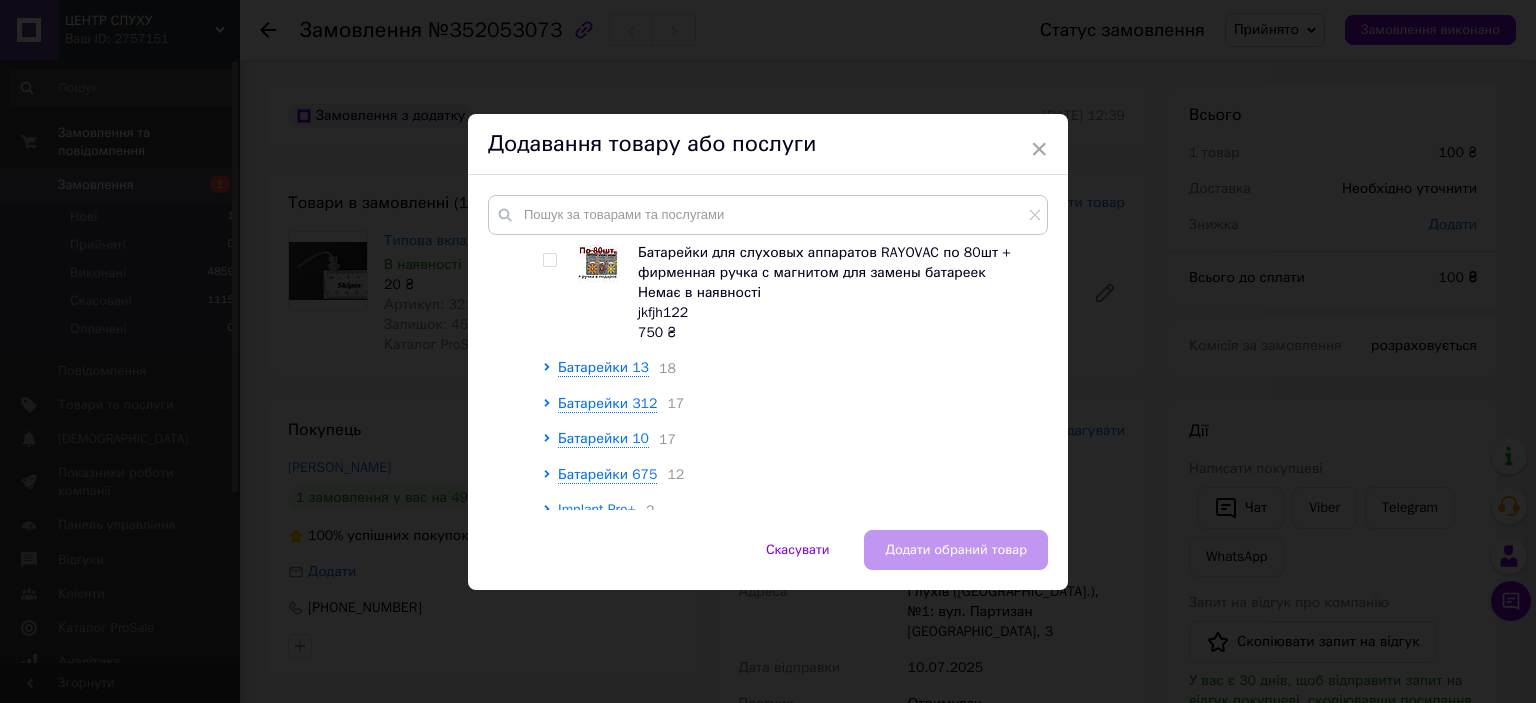 scroll, scrollTop: 200, scrollLeft: 0, axis: vertical 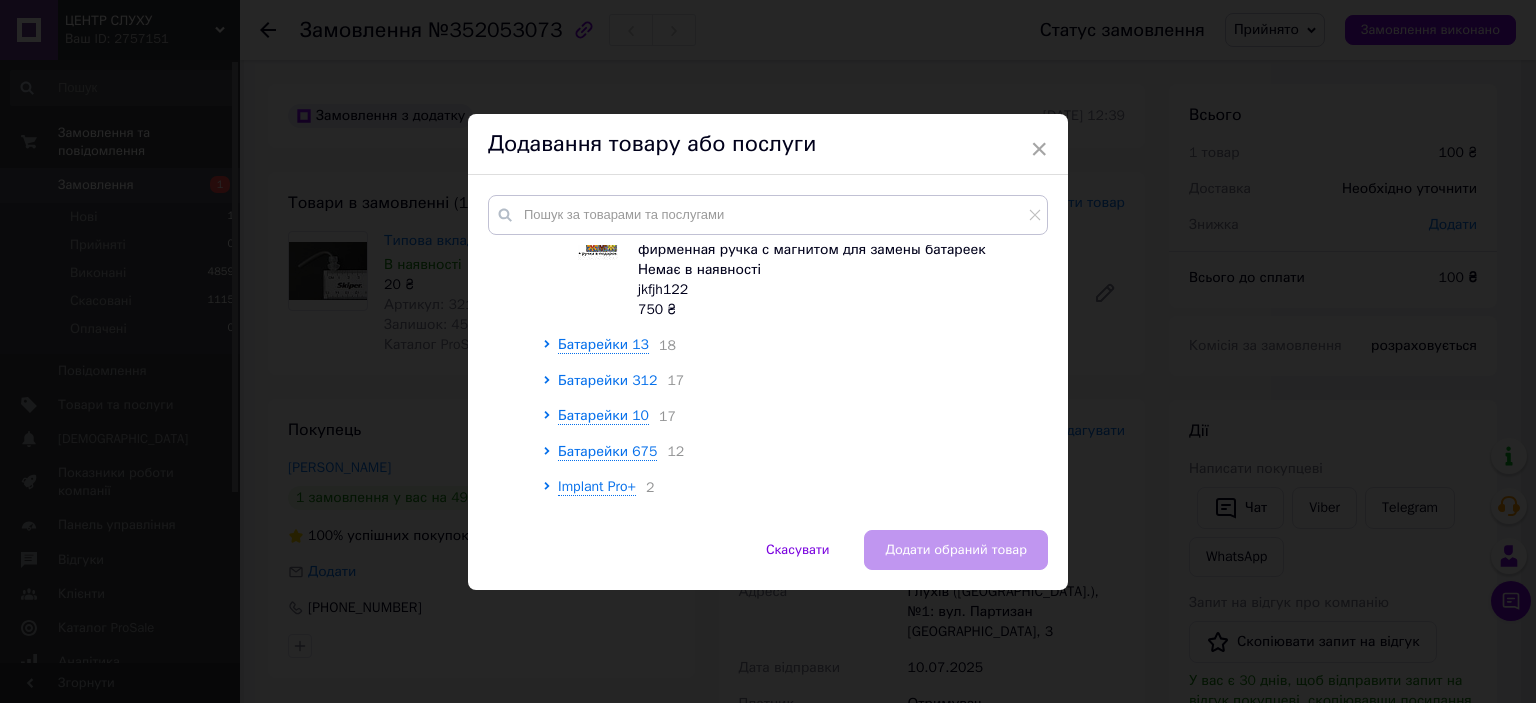 click on "Батарейки 312" at bounding box center [607, 380] 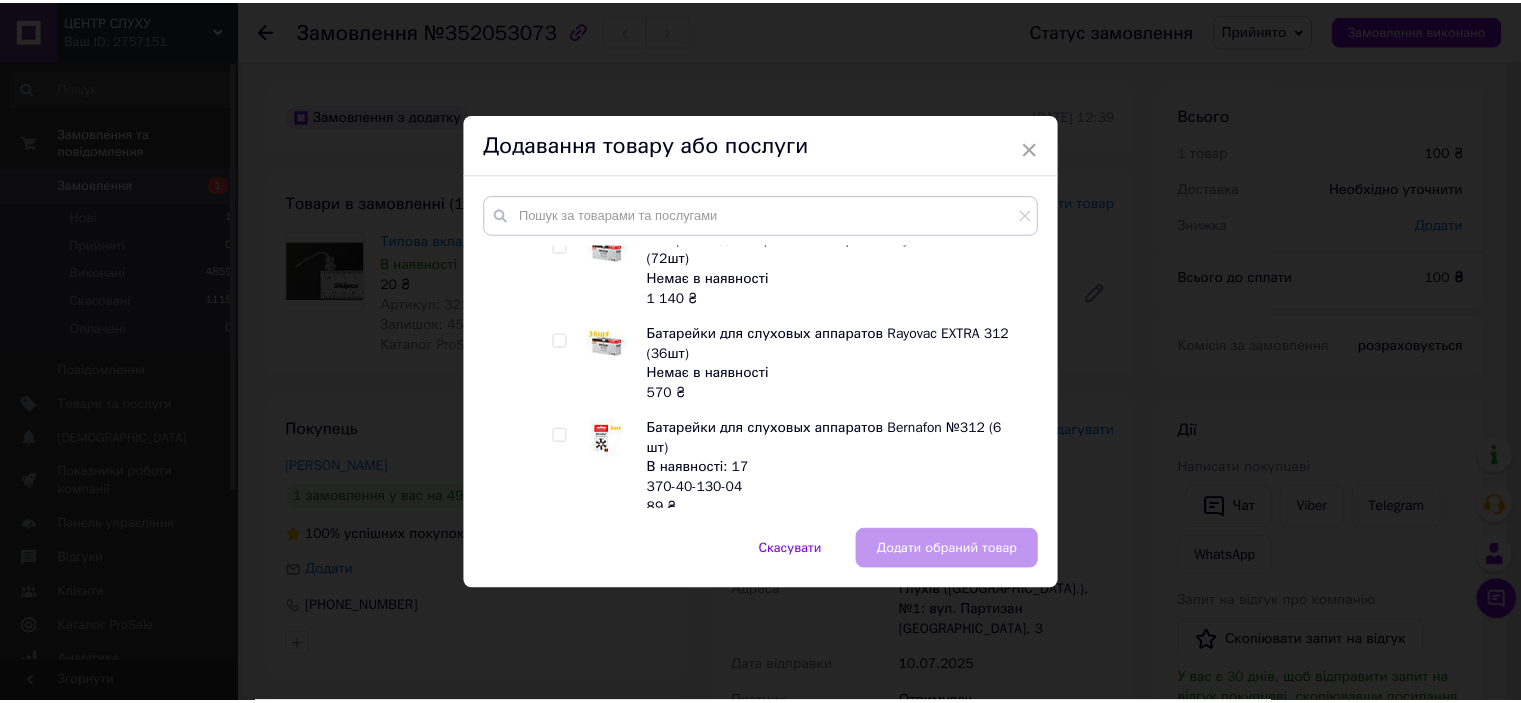 scroll, scrollTop: 1800, scrollLeft: 0, axis: vertical 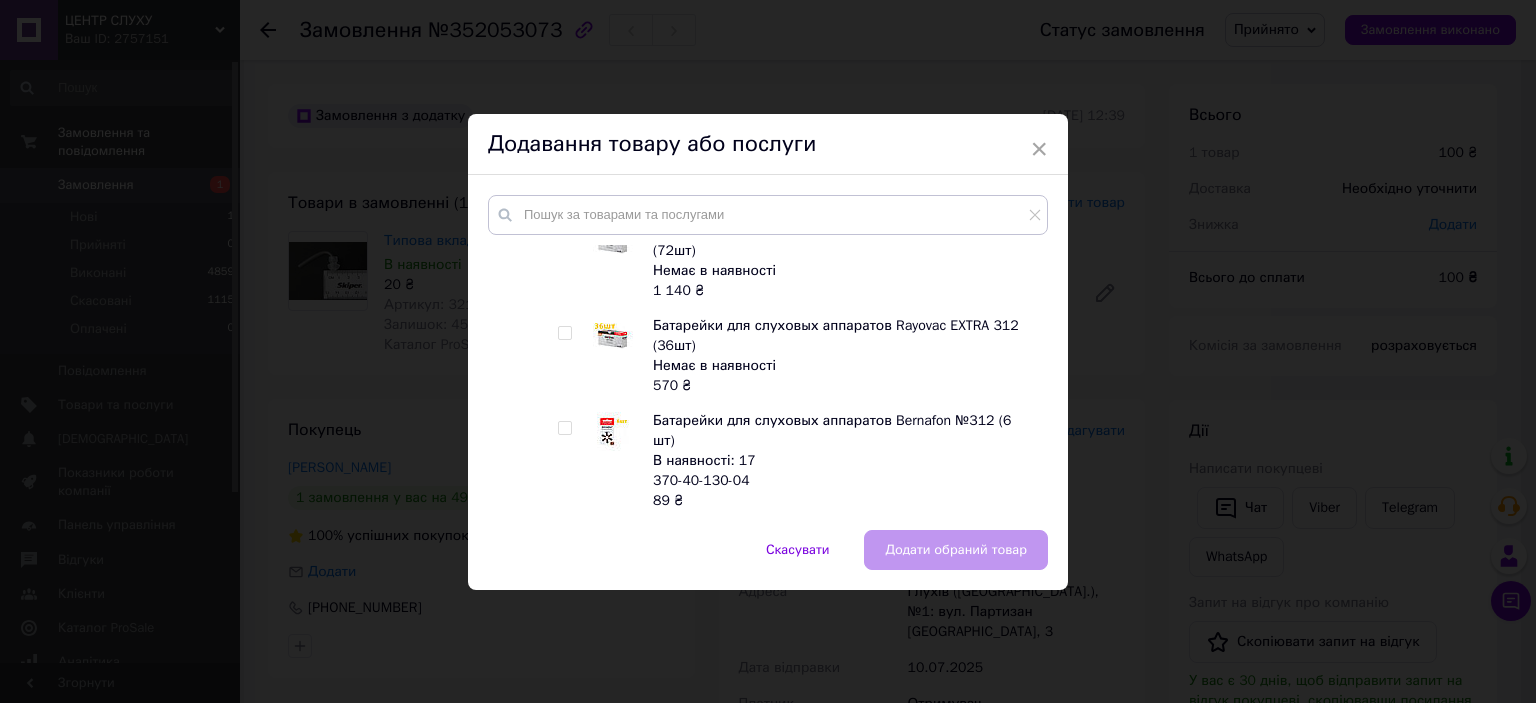 click on "Батарейки для слуховых аппаратов Bernafon №312 (6 шт)" at bounding box center [832, 430] 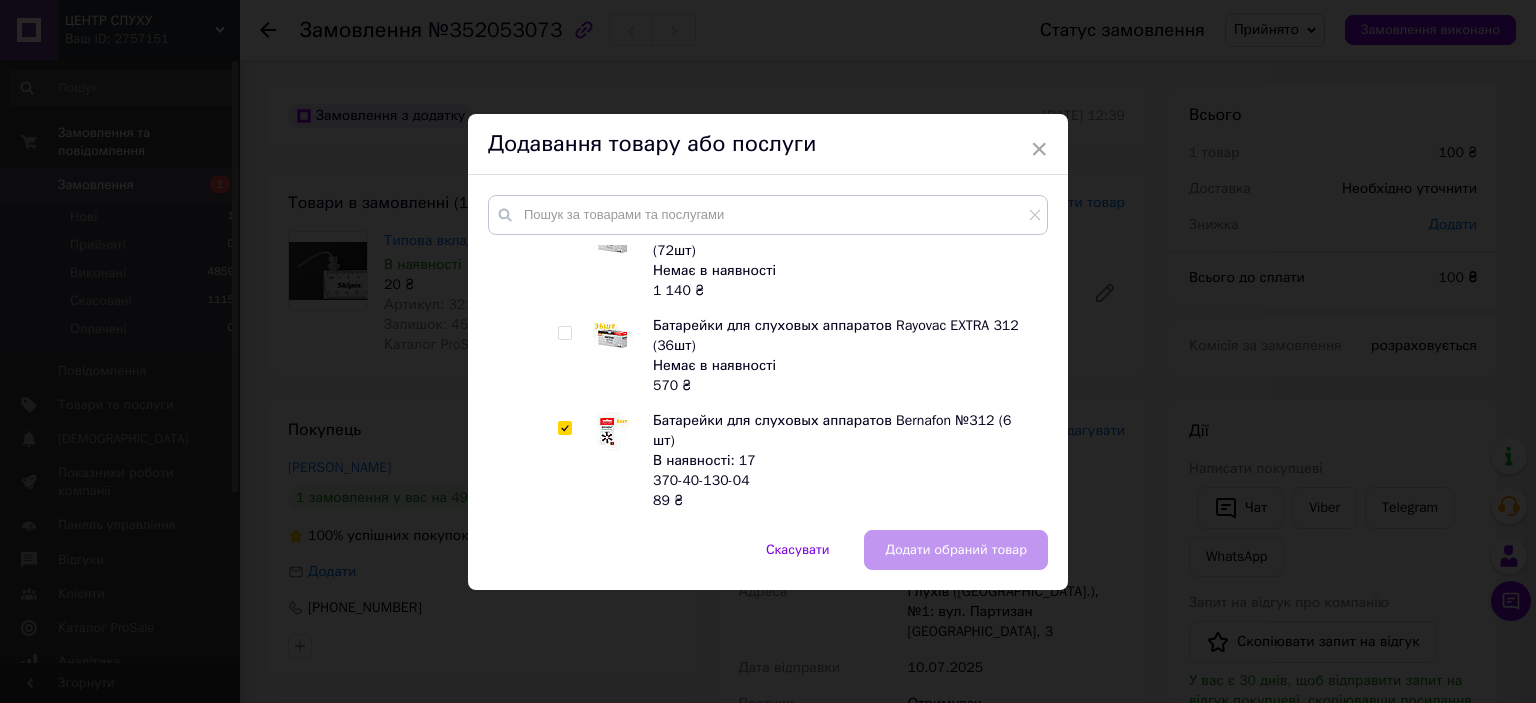 checkbox on "true" 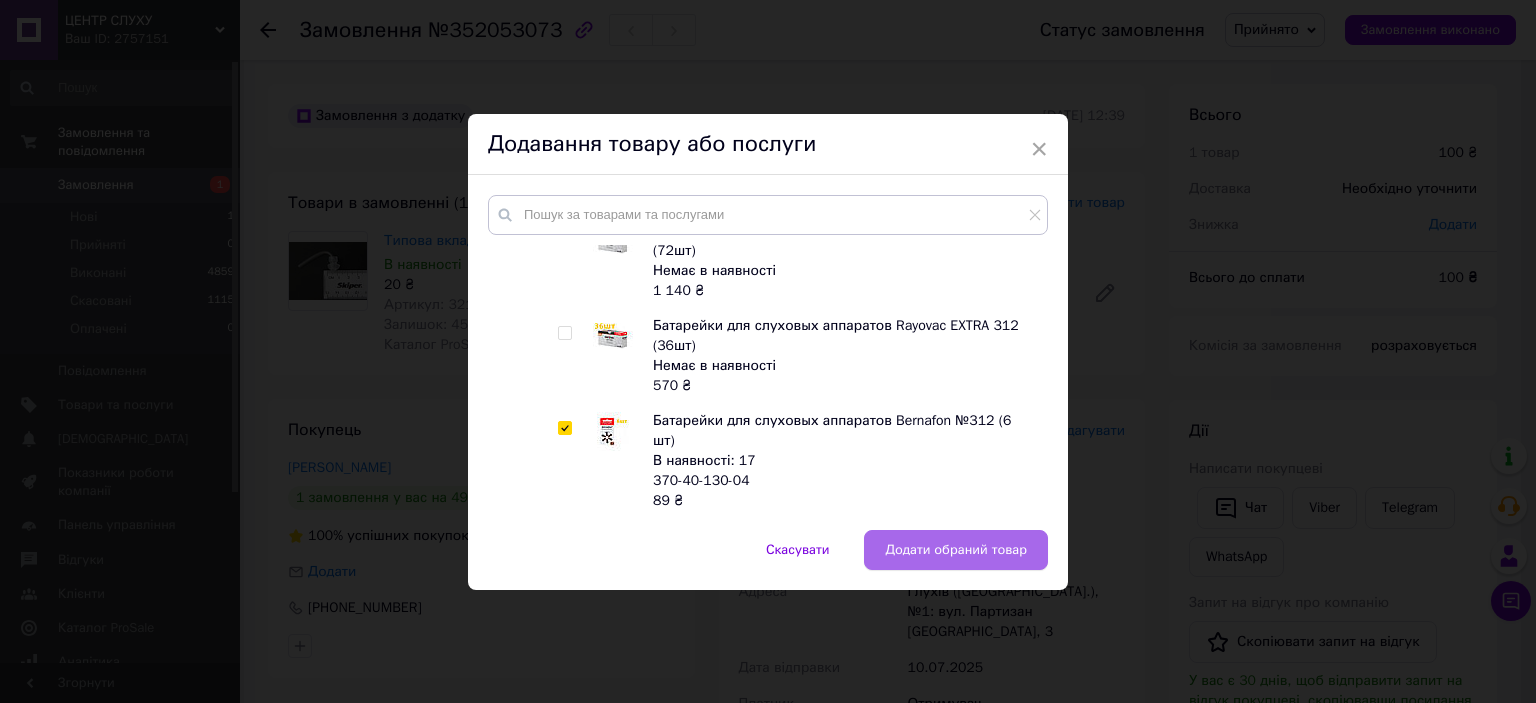 click on "Додати обраний товар" at bounding box center [956, 550] 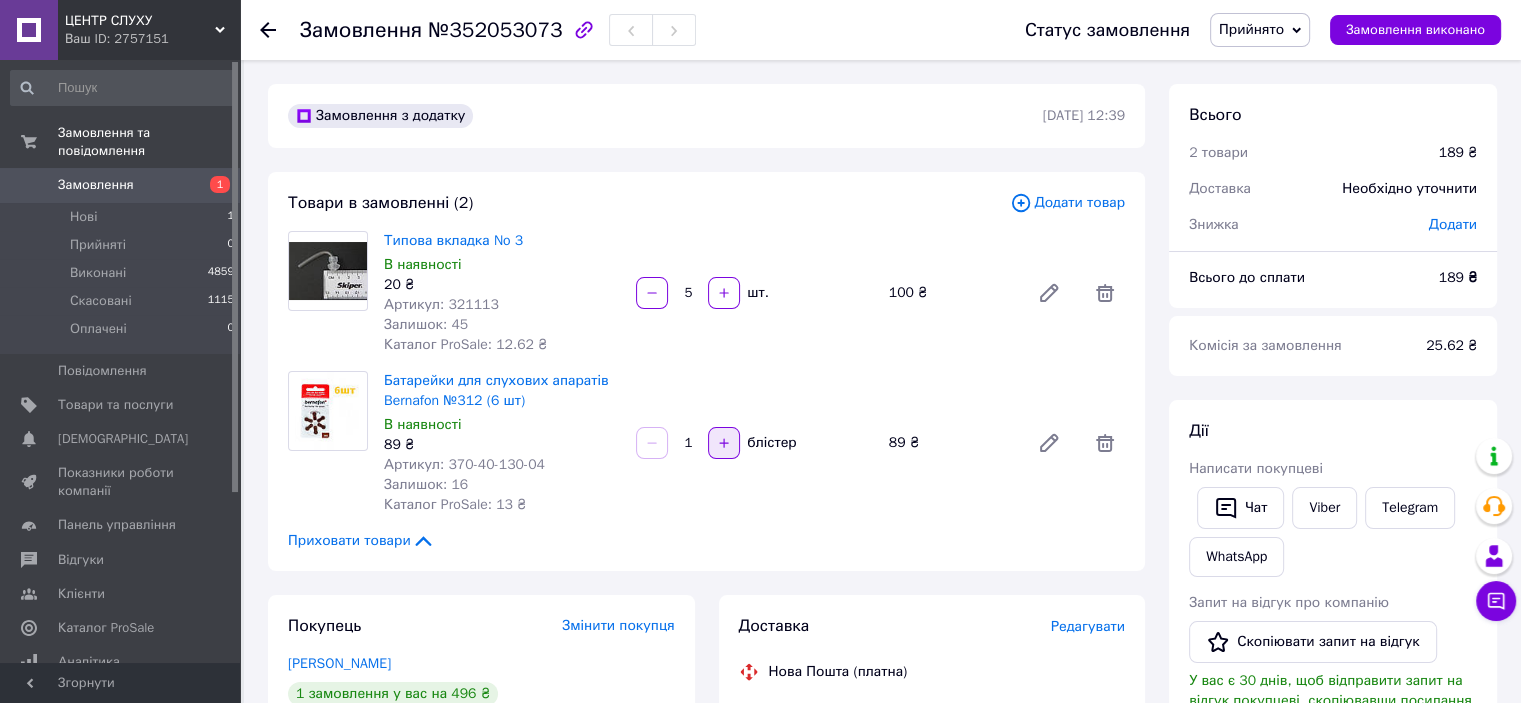 click at bounding box center (724, 443) 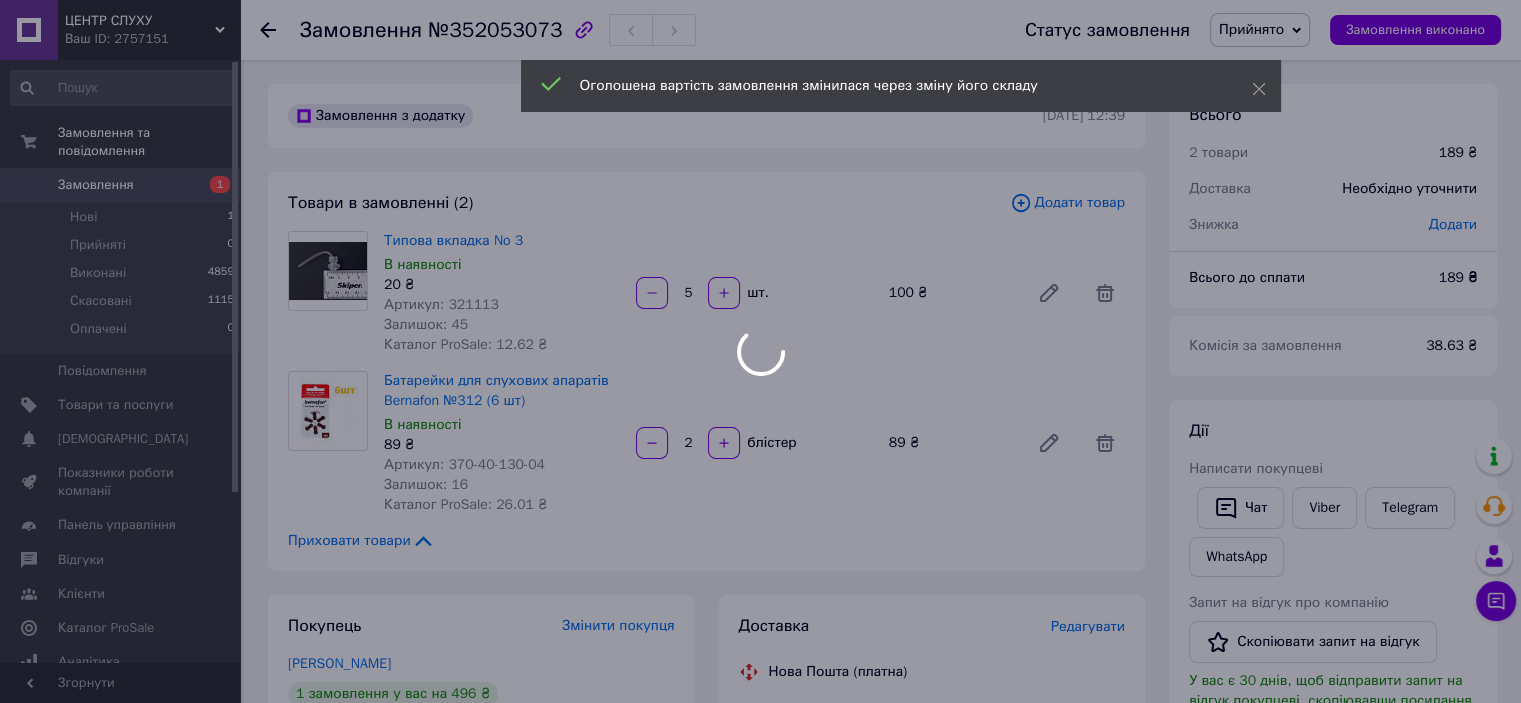 type on "2" 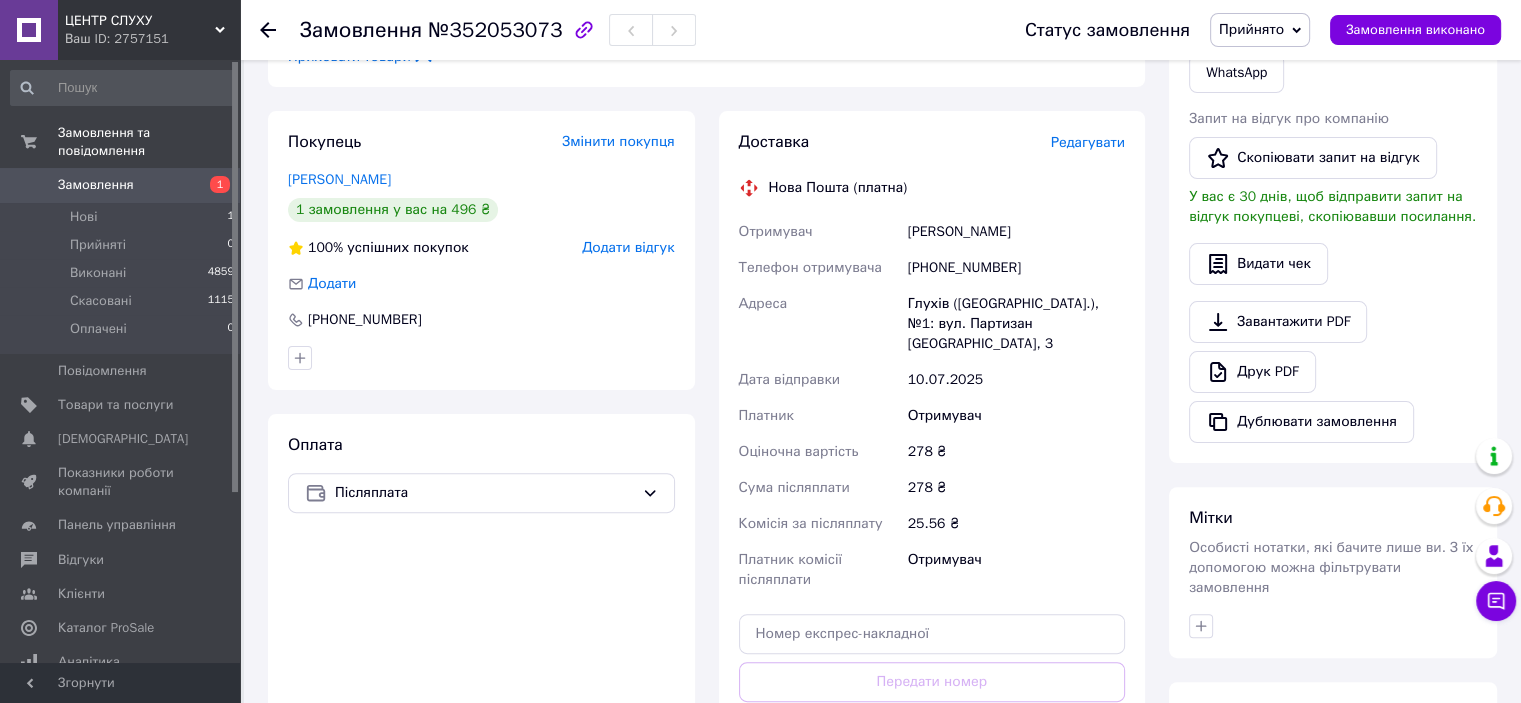 scroll, scrollTop: 700, scrollLeft: 0, axis: vertical 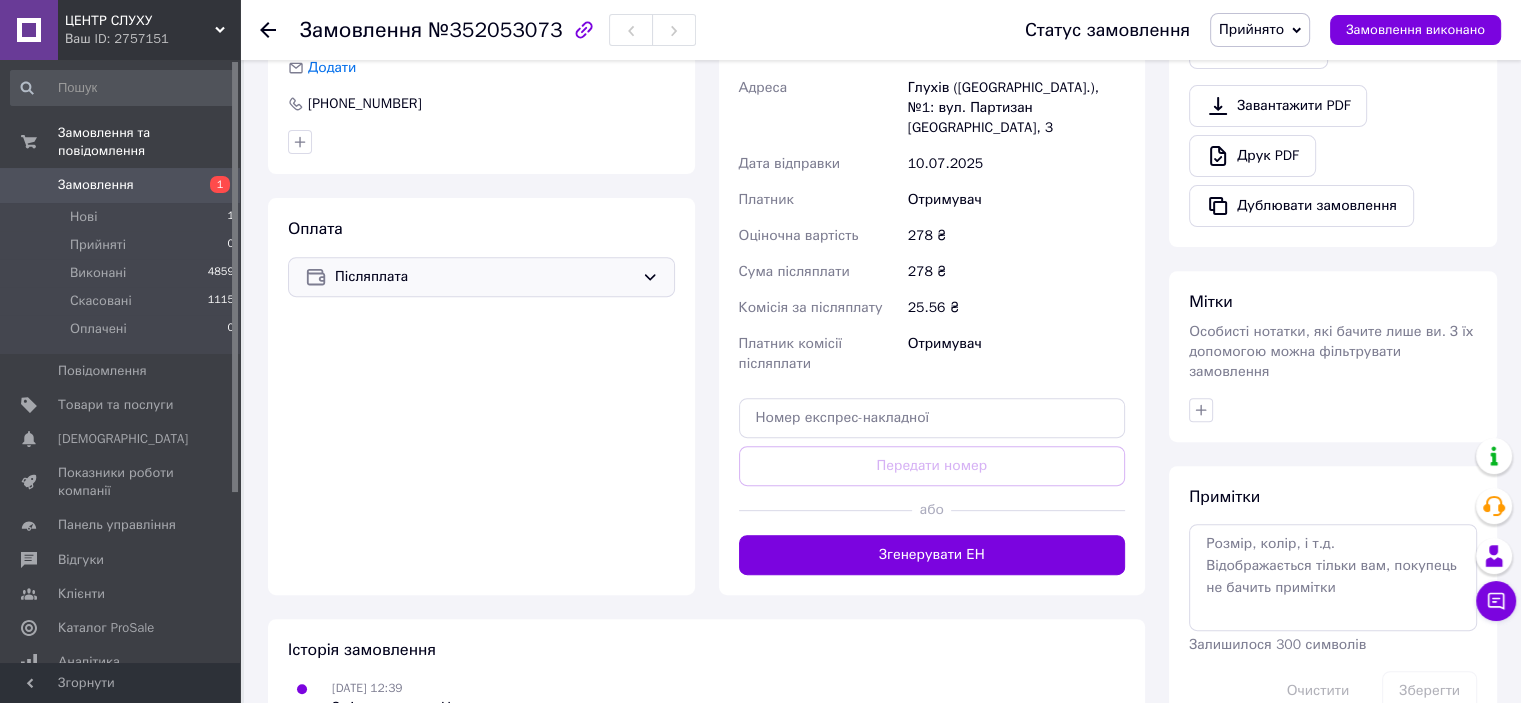 click on "Післяплата" at bounding box center (484, 277) 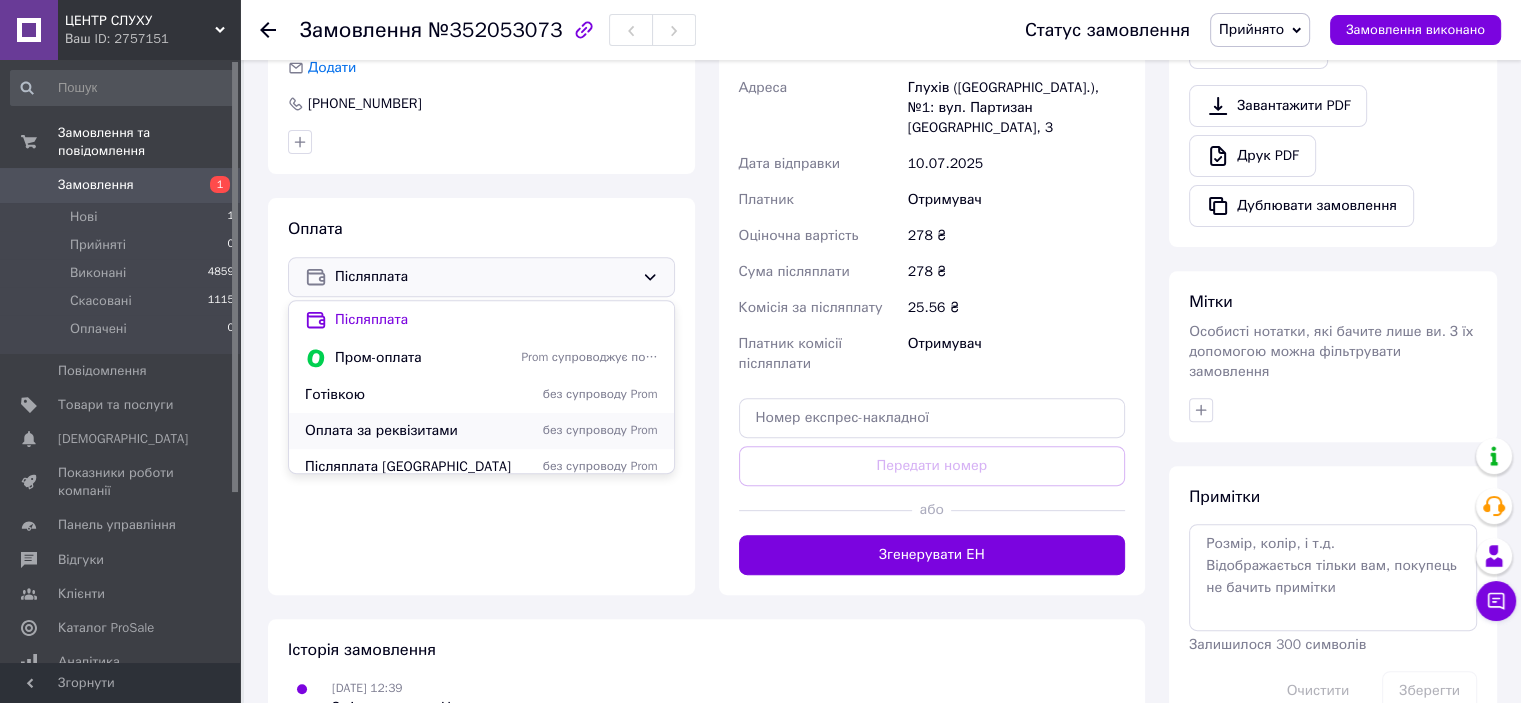 click on "Оплата за реквізитами" at bounding box center (409, 431) 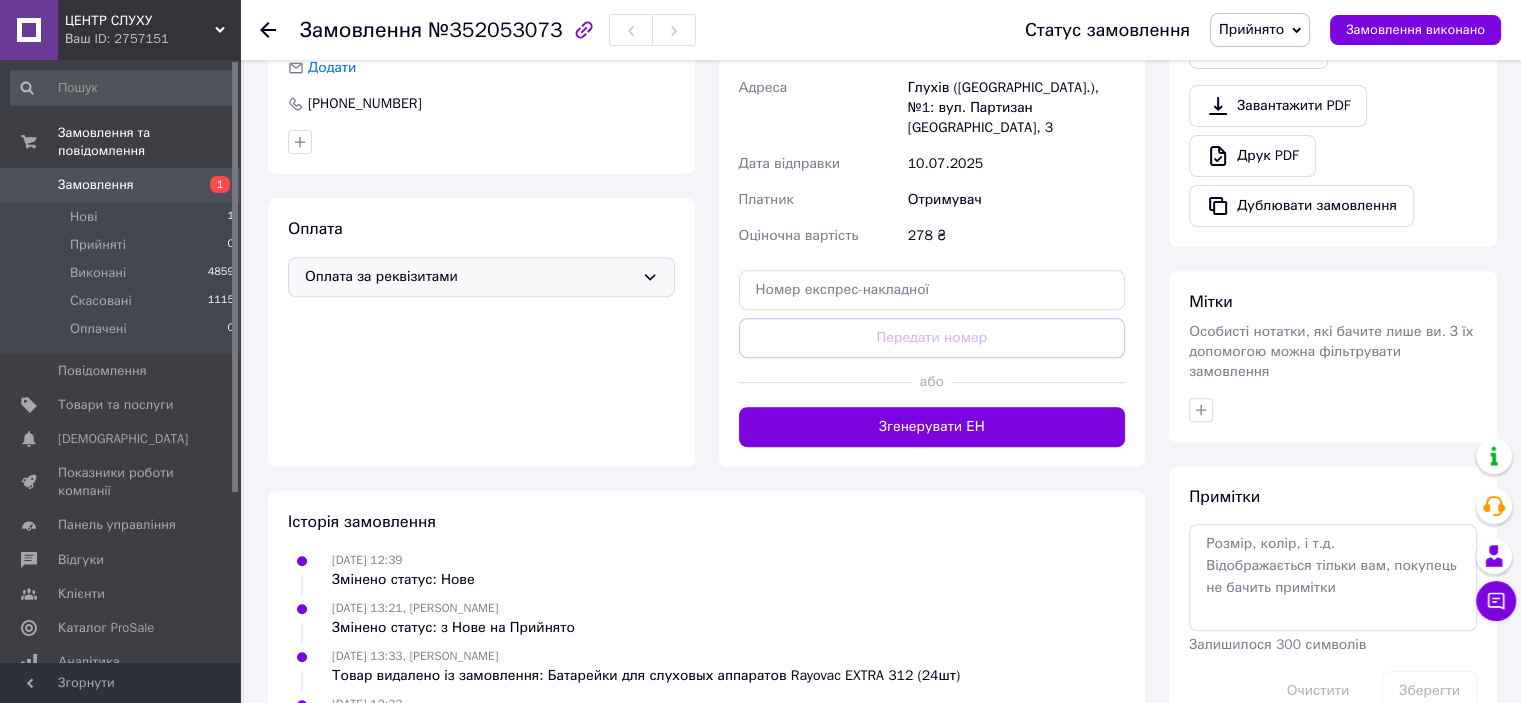 scroll, scrollTop: 800, scrollLeft: 0, axis: vertical 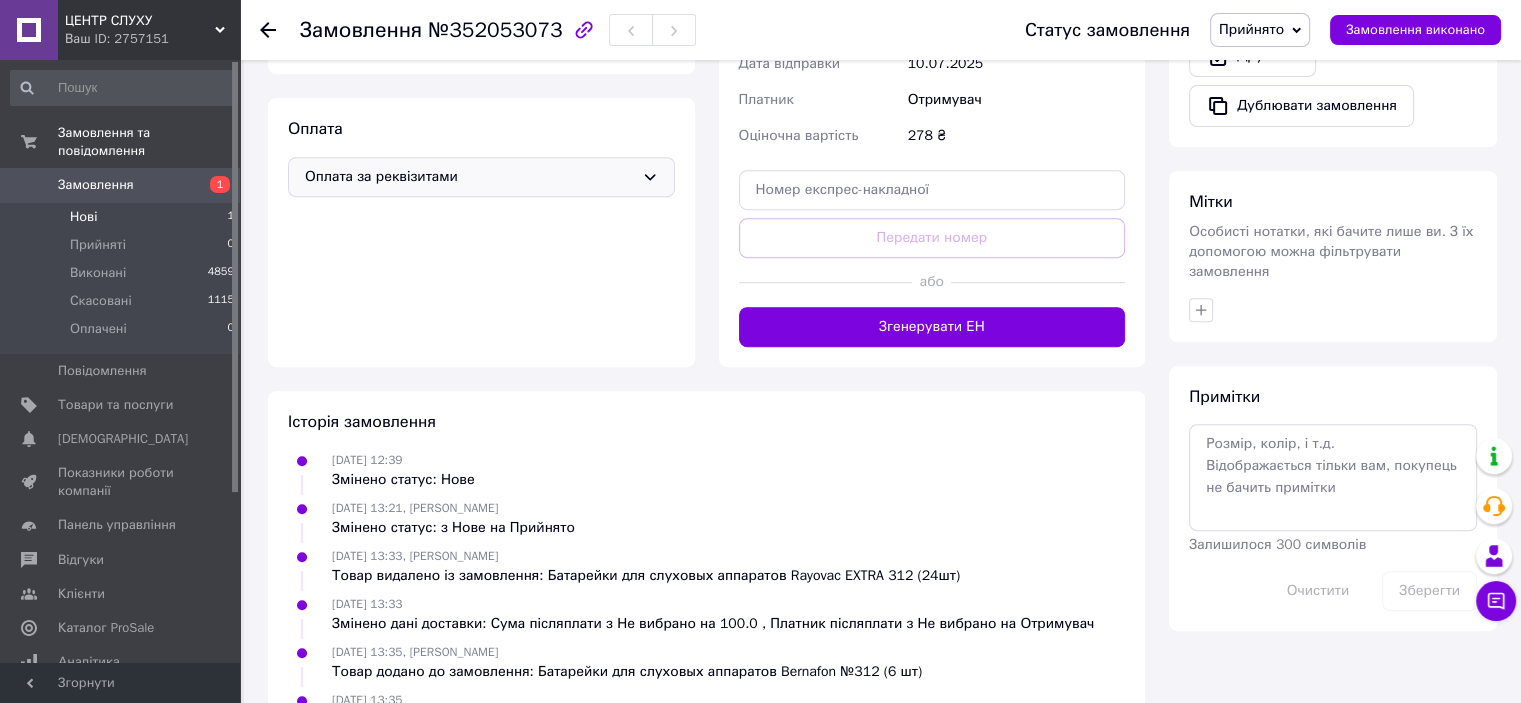 click on "Нові 1" at bounding box center (123, 217) 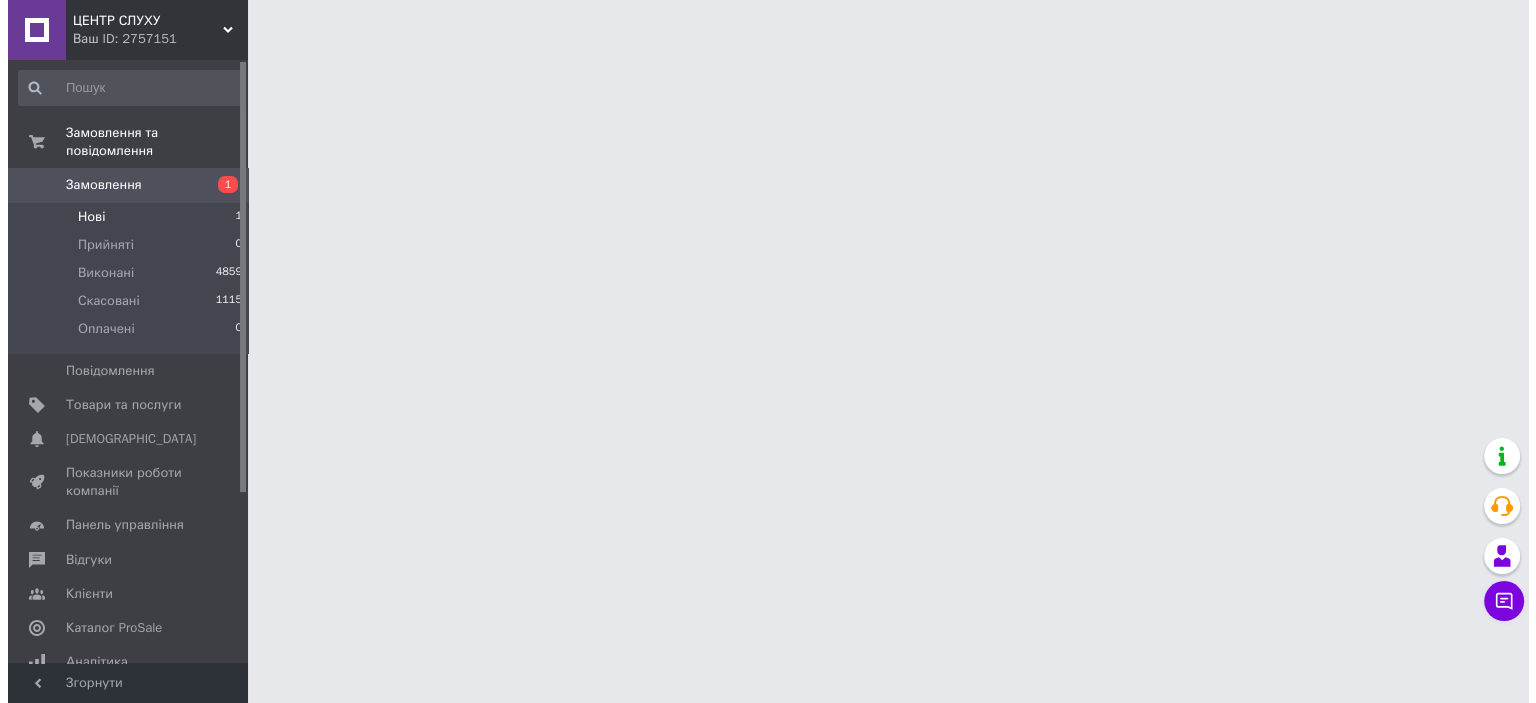 scroll, scrollTop: 0, scrollLeft: 0, axis: both 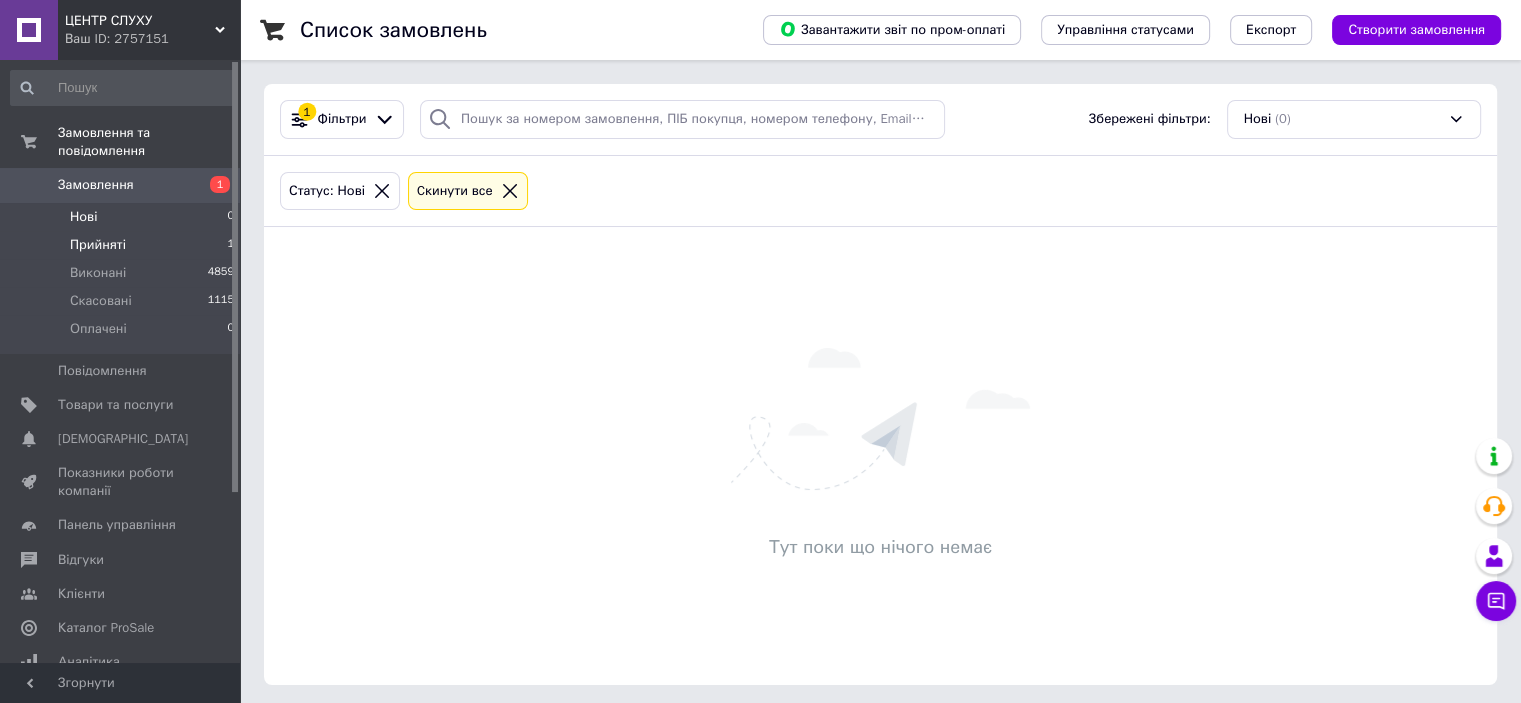 click on "Прийняті" at bounding box center (98, 245) 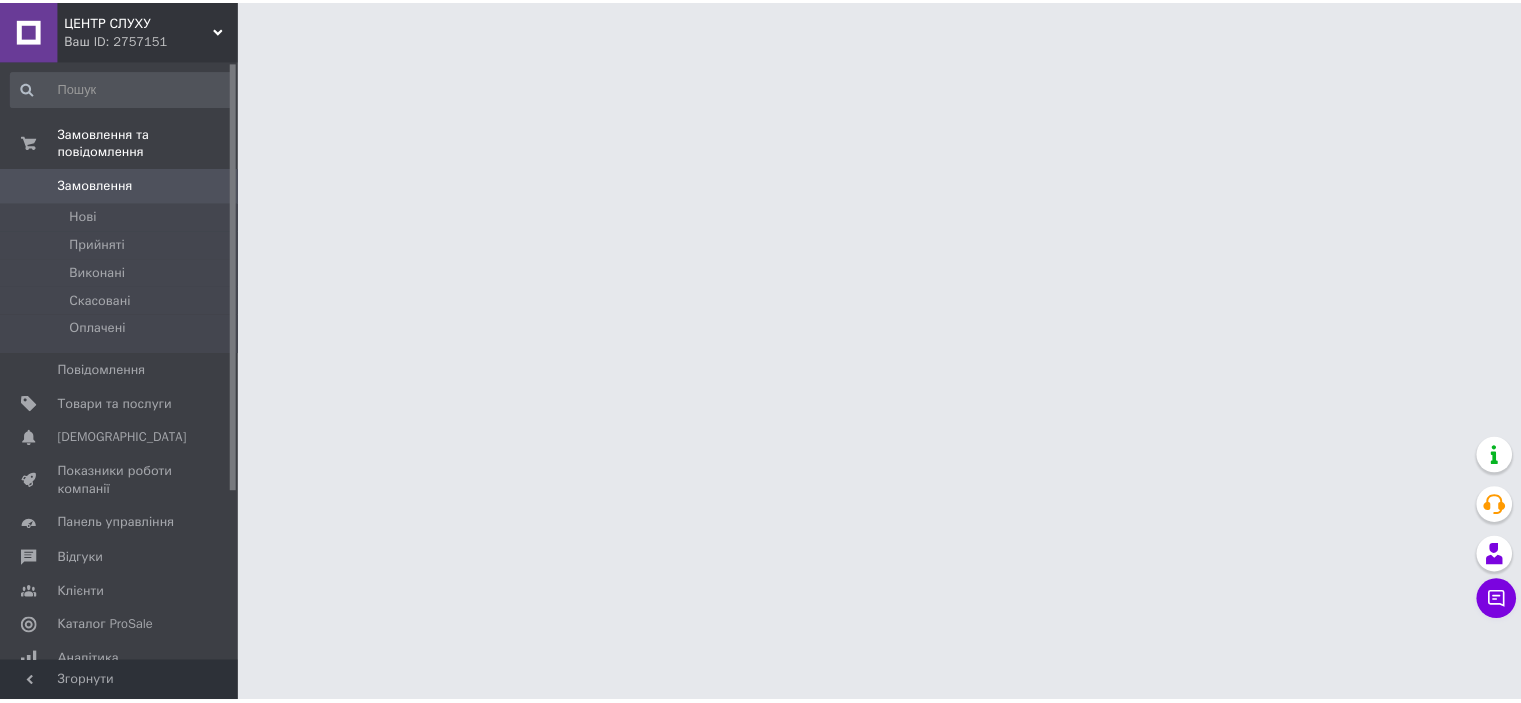 scroll, scrollTop: 0, scrollLeft: 0, axis: both 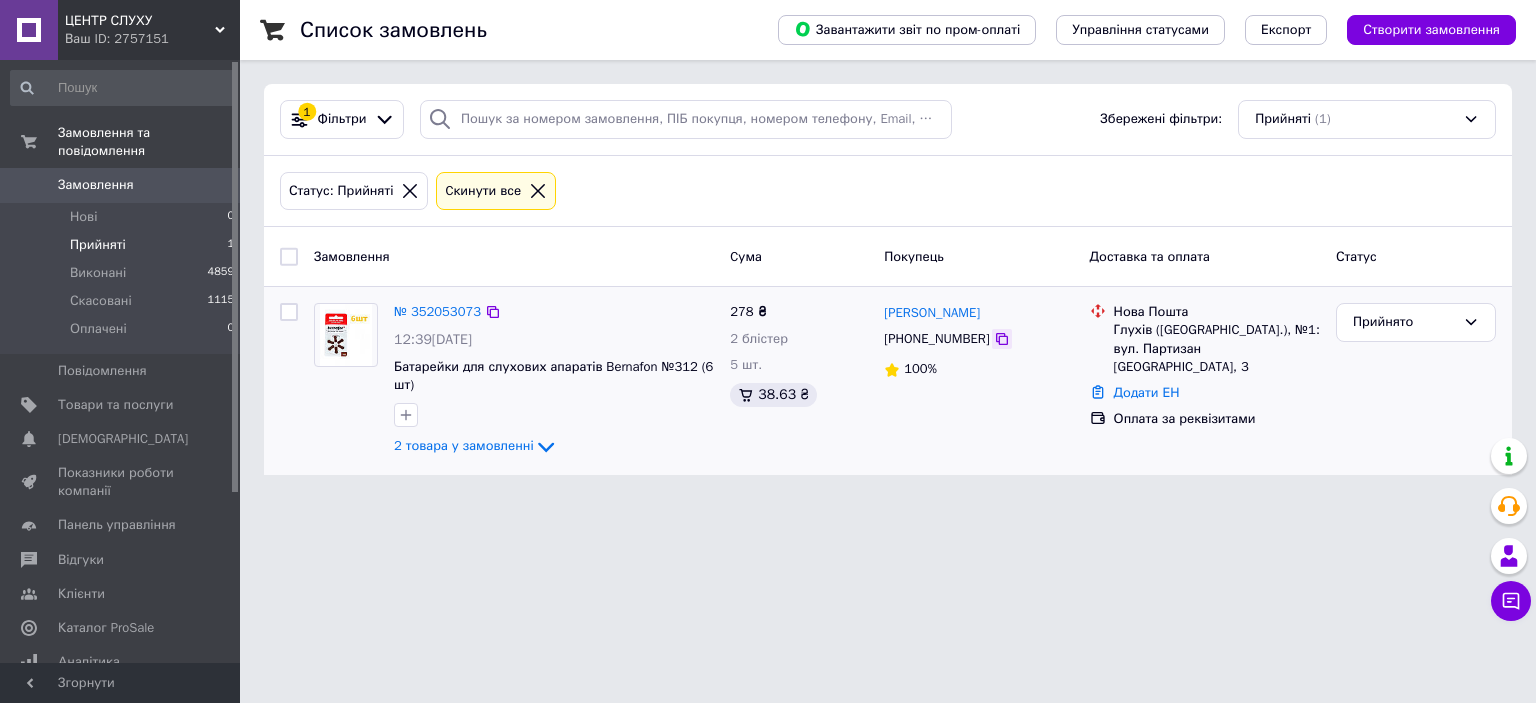 click 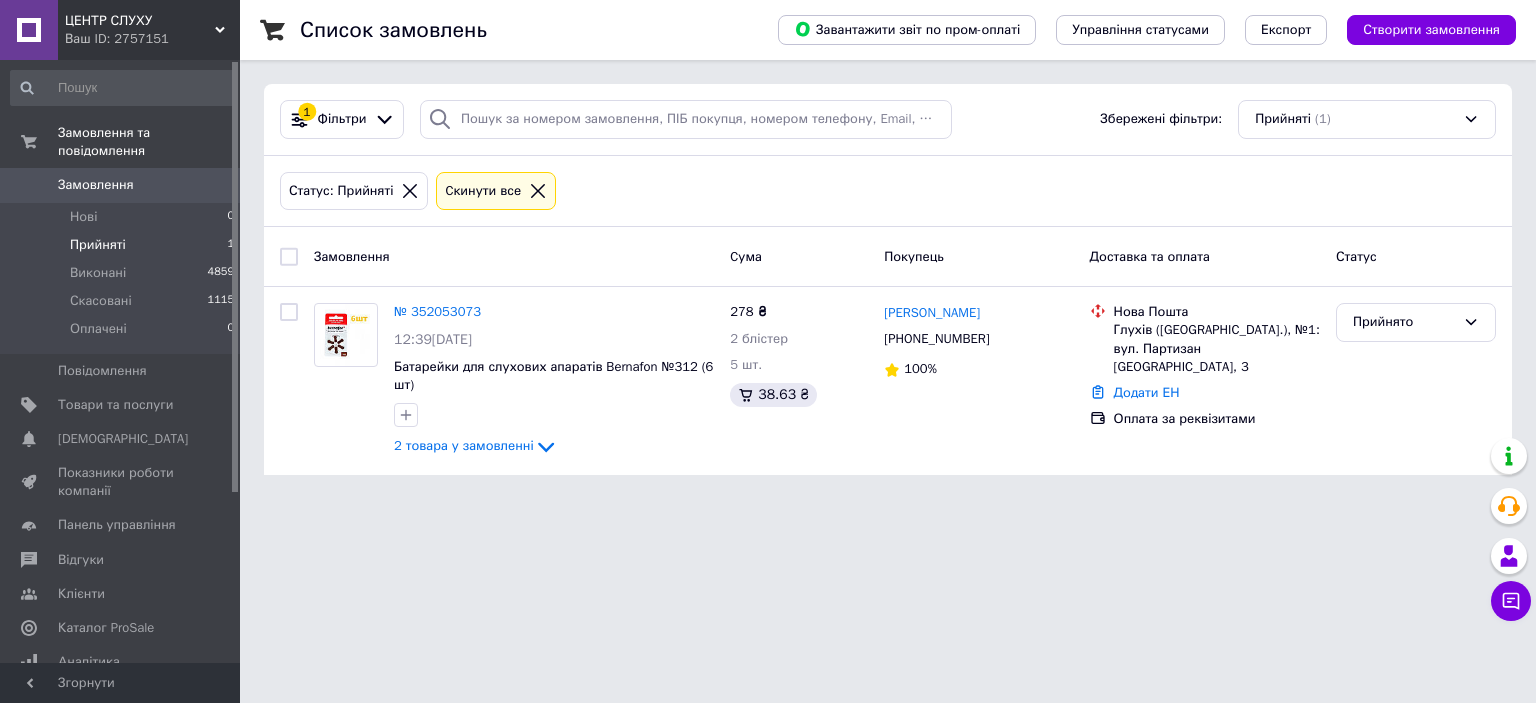 click on "Список замовлень   Завантажити звіт по пром-оплаті Управління статусами Експорт Створити замовлення 1 Фільтри Збережені фільтри: Прийняті (1) Статус: Прийняті Cкинути все Замовлення Cума Покупець Доставка та оплата Статус № 352053073 12:39[DATE] Батарейки для слухових апаратів Bernafon №312 (6 шт) 2 товара у замовленні 278 ₴ 2 блістер 5 шт. 38.63 ₴ [PERSON_NAME] [PHONE_NUMBER] 100% [GEOGRAPHIC_DATA] ([GEOGRAPHIC_DATA].), №1: вул. Партизан Глухівщини, 3 Додати ЕН Оплата за реквізитами Прийнято" at bounding box center [888, 249] 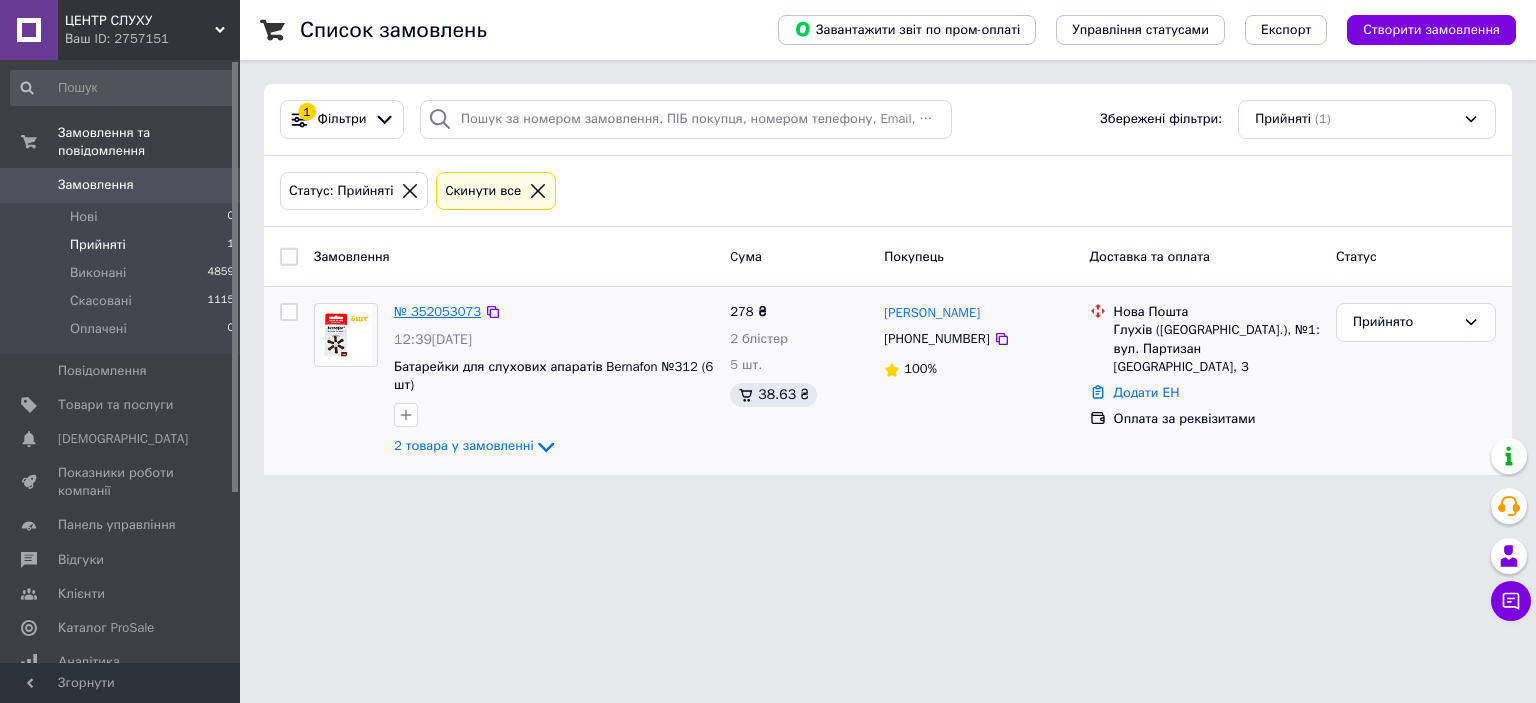 click on "№ 352053073" at bounding box center [437, 311] 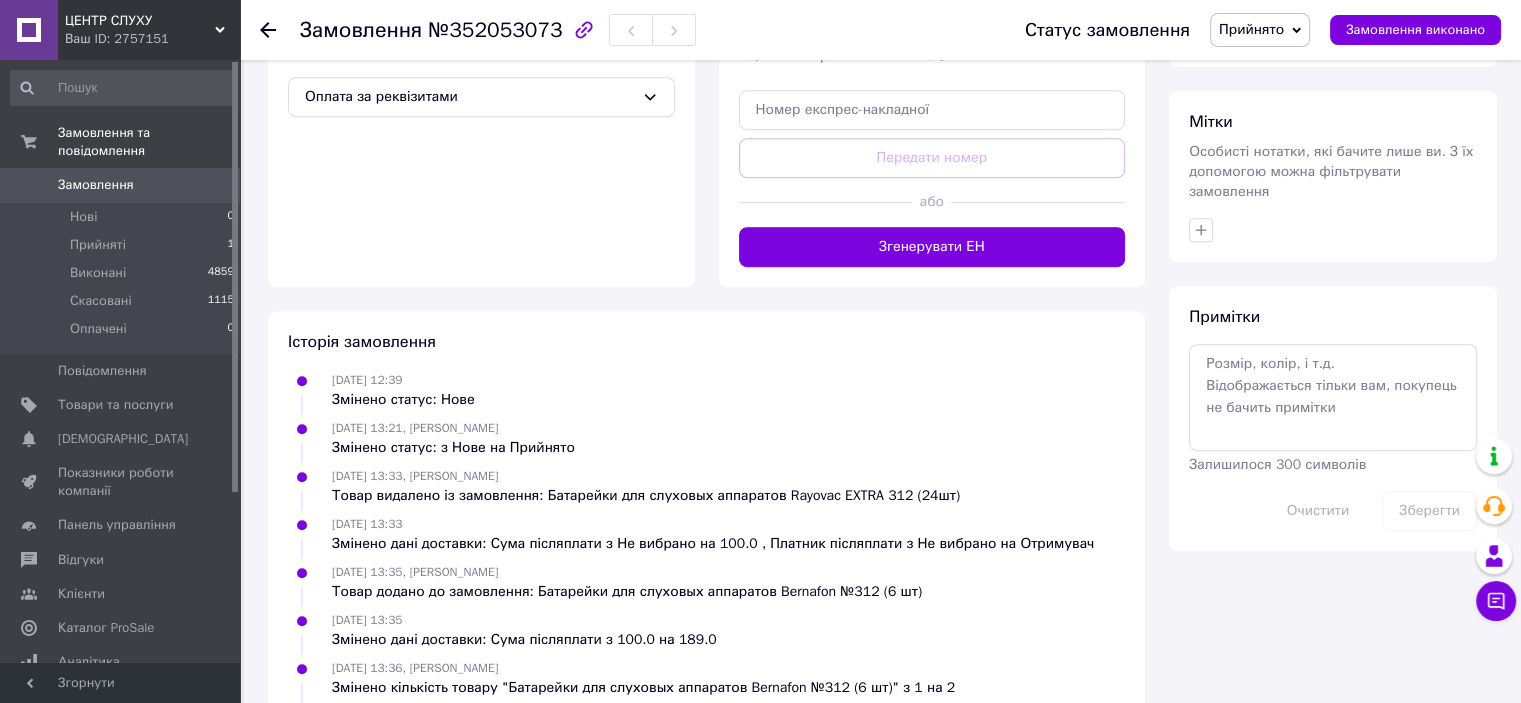 scroll, scrollTop: 996, scrollLeft: 0, axis: vertical 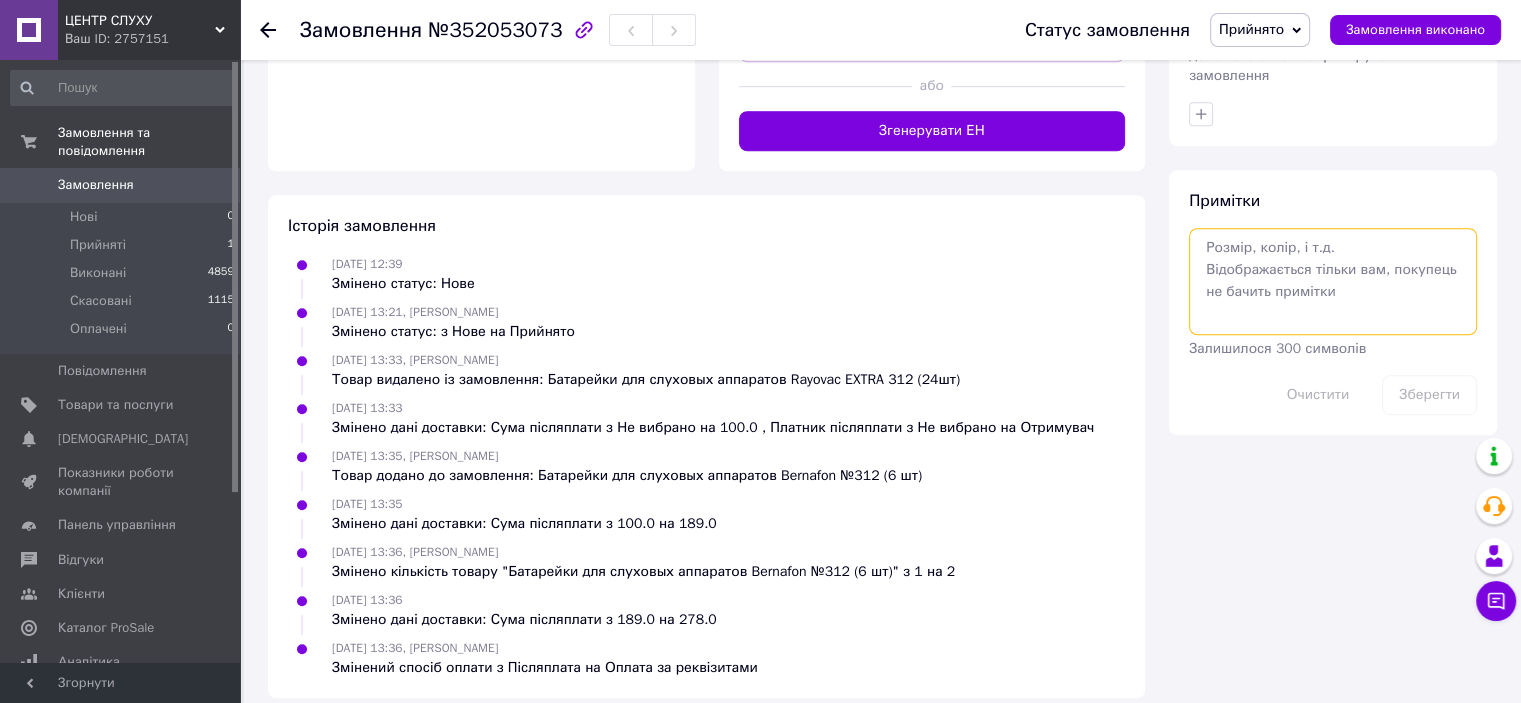 click at bounding box center (1333, 281) 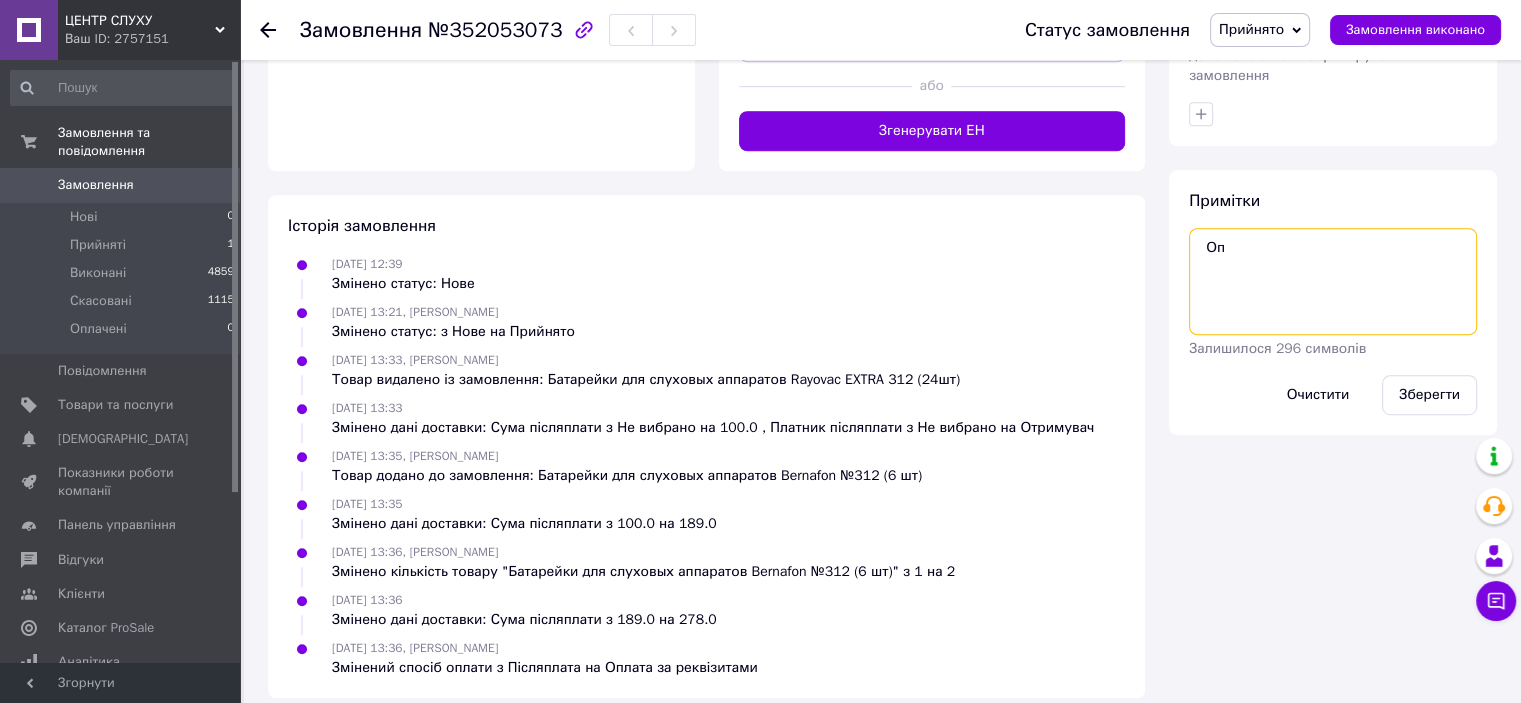 type on "О" 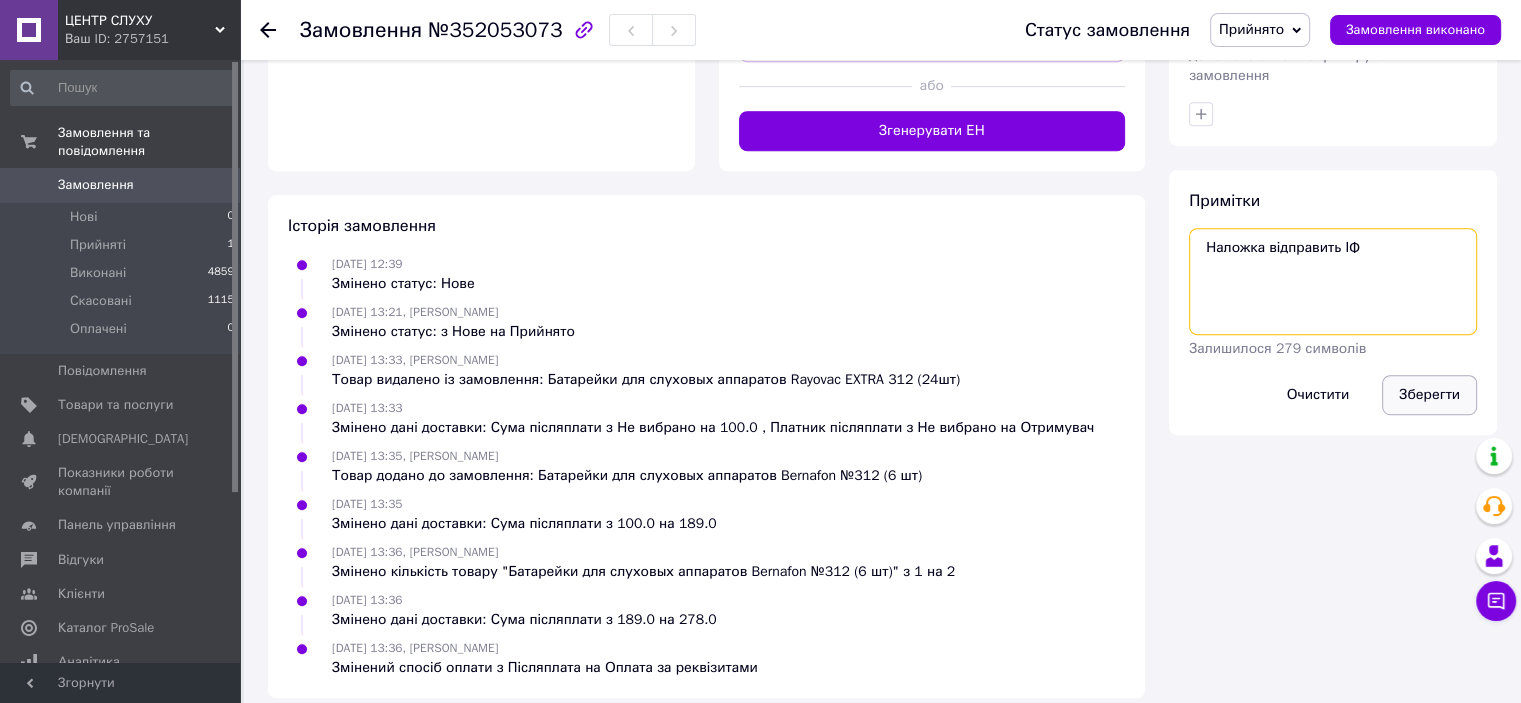 type on "Наложка відправить ІФ" 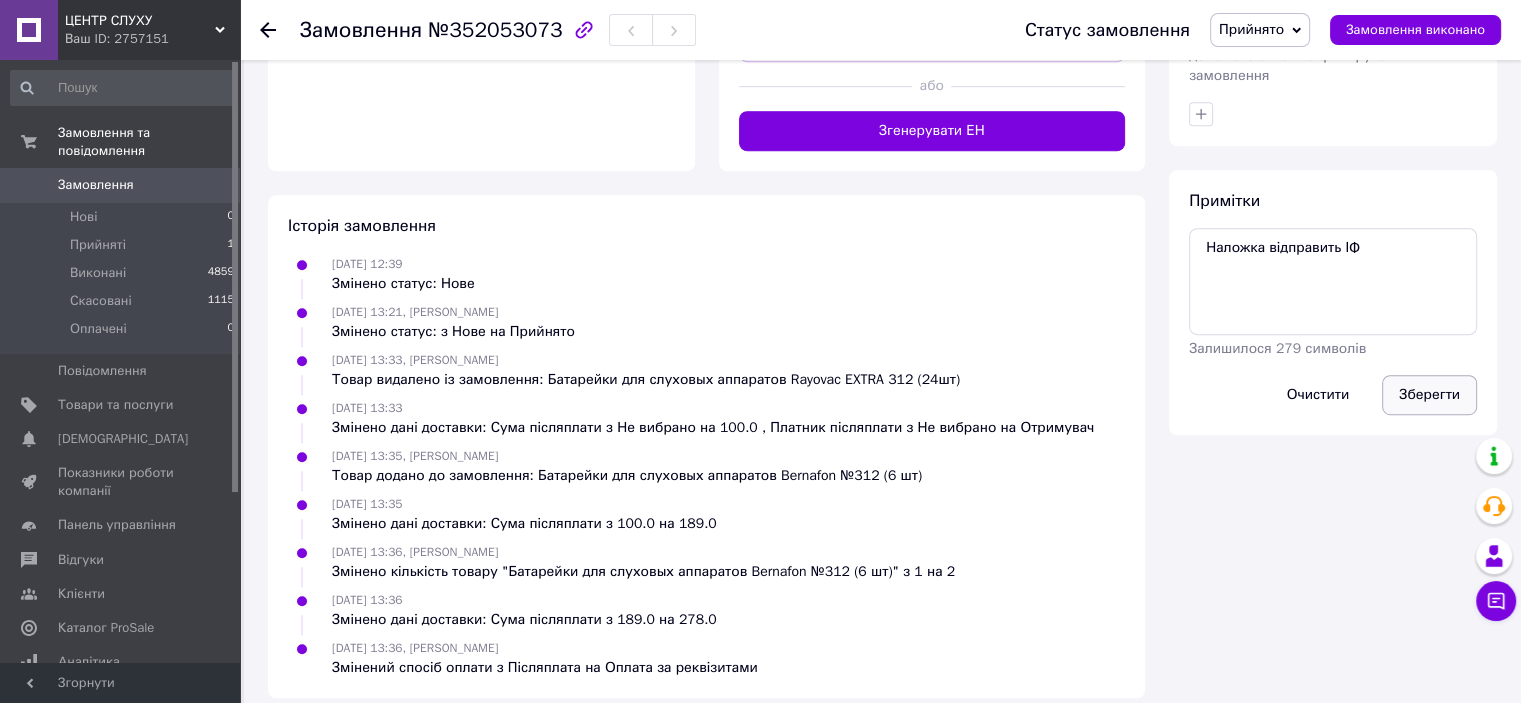 click on "Зберегти" at bounding box center (1429, 395) 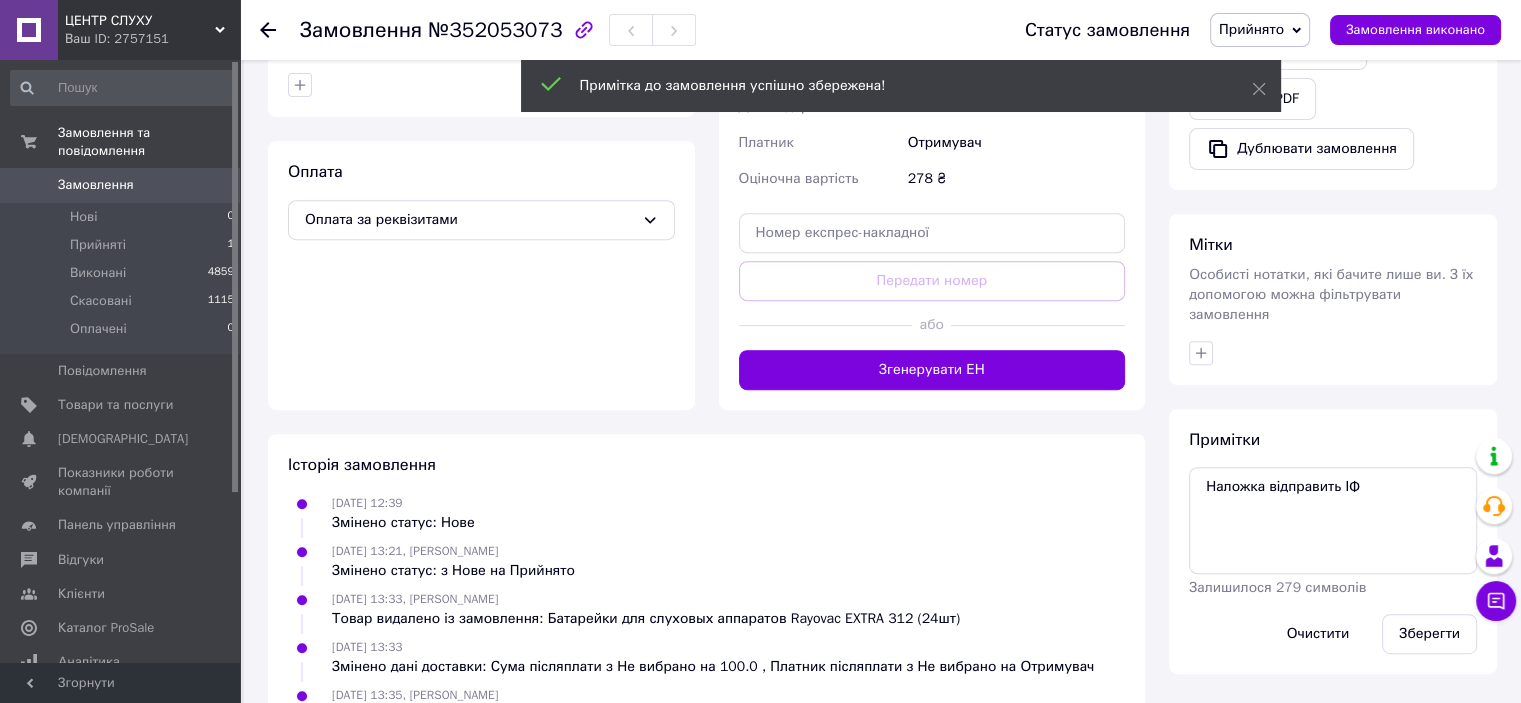 scroll, scrollTop: 696, scrollLeft: 0, axis: vertical 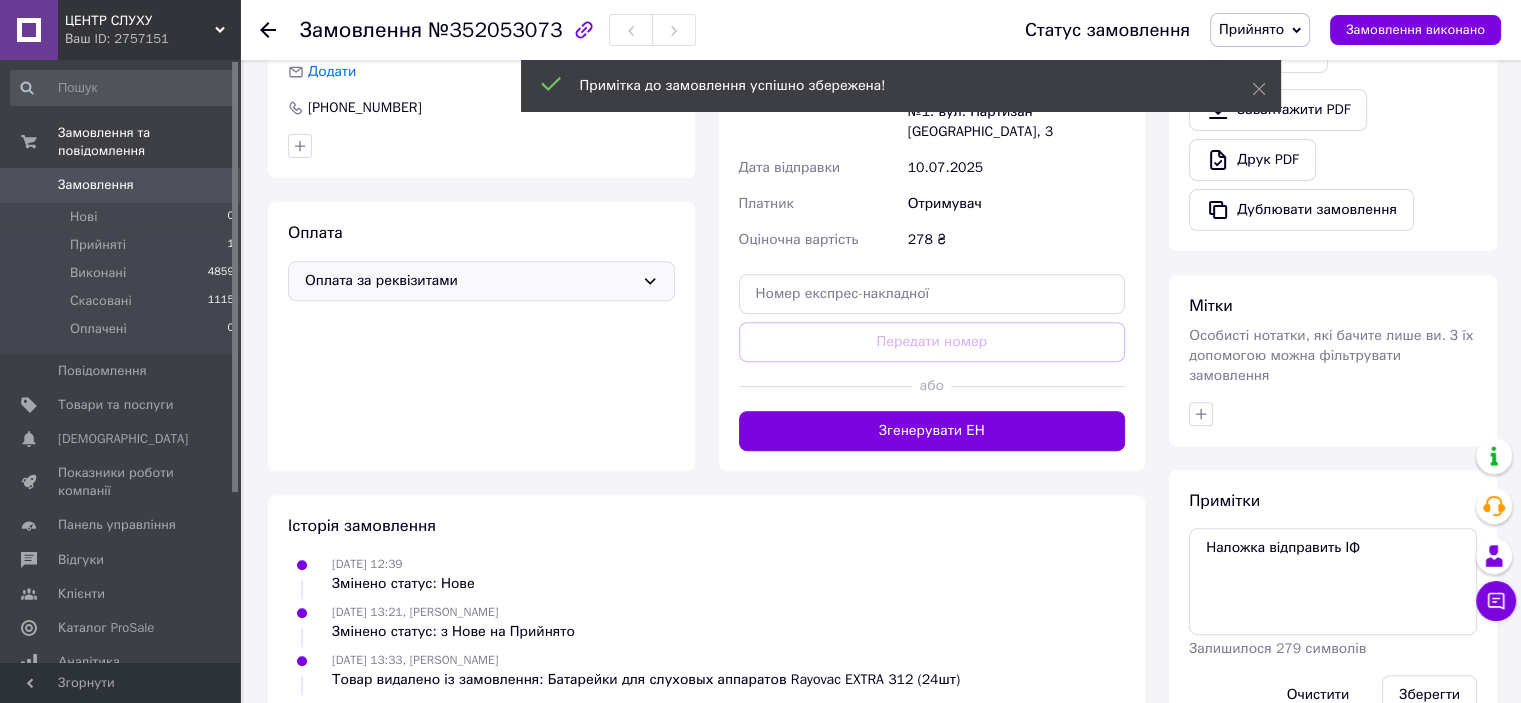 click on "Оплата за реквізитами" at bounding box center [469, 281] 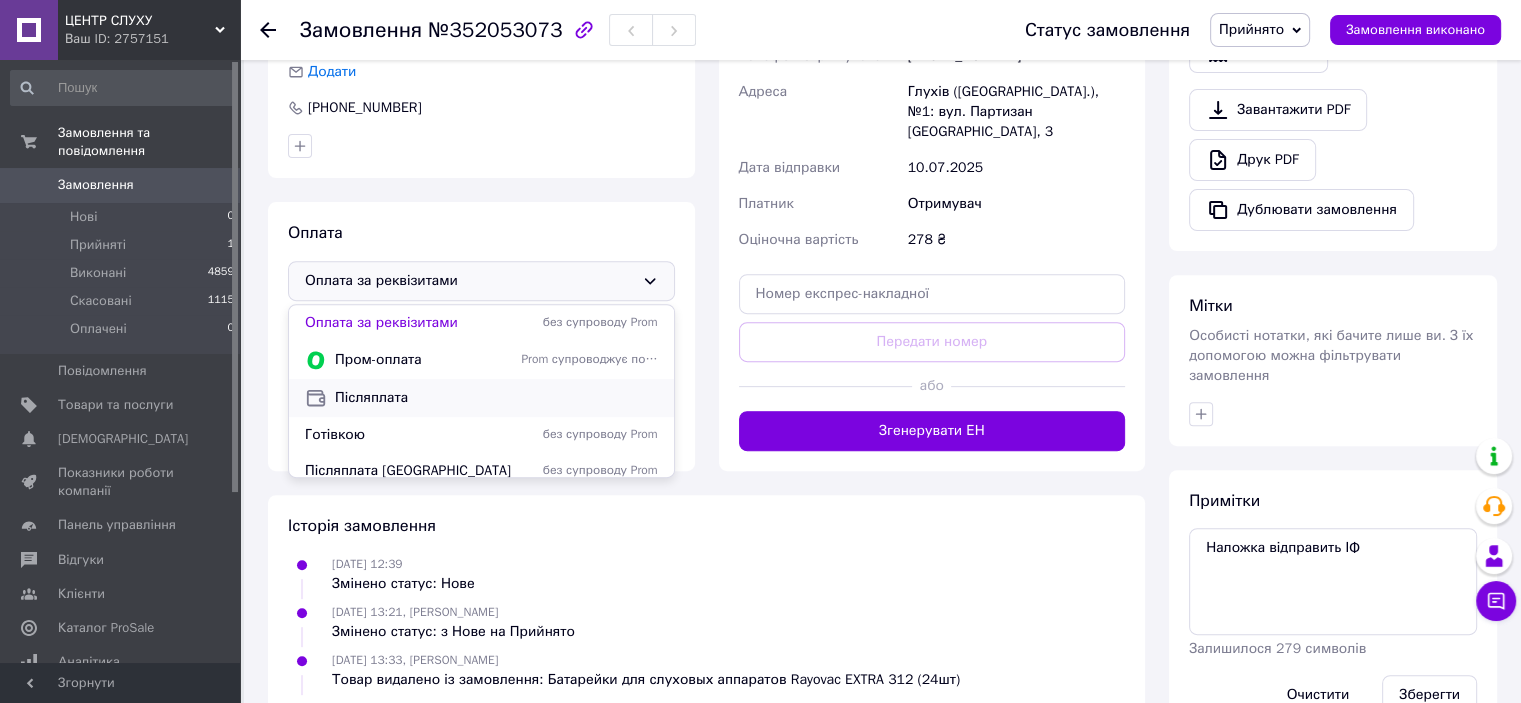 click on "Післяплата" at bounding box center (496, 398) 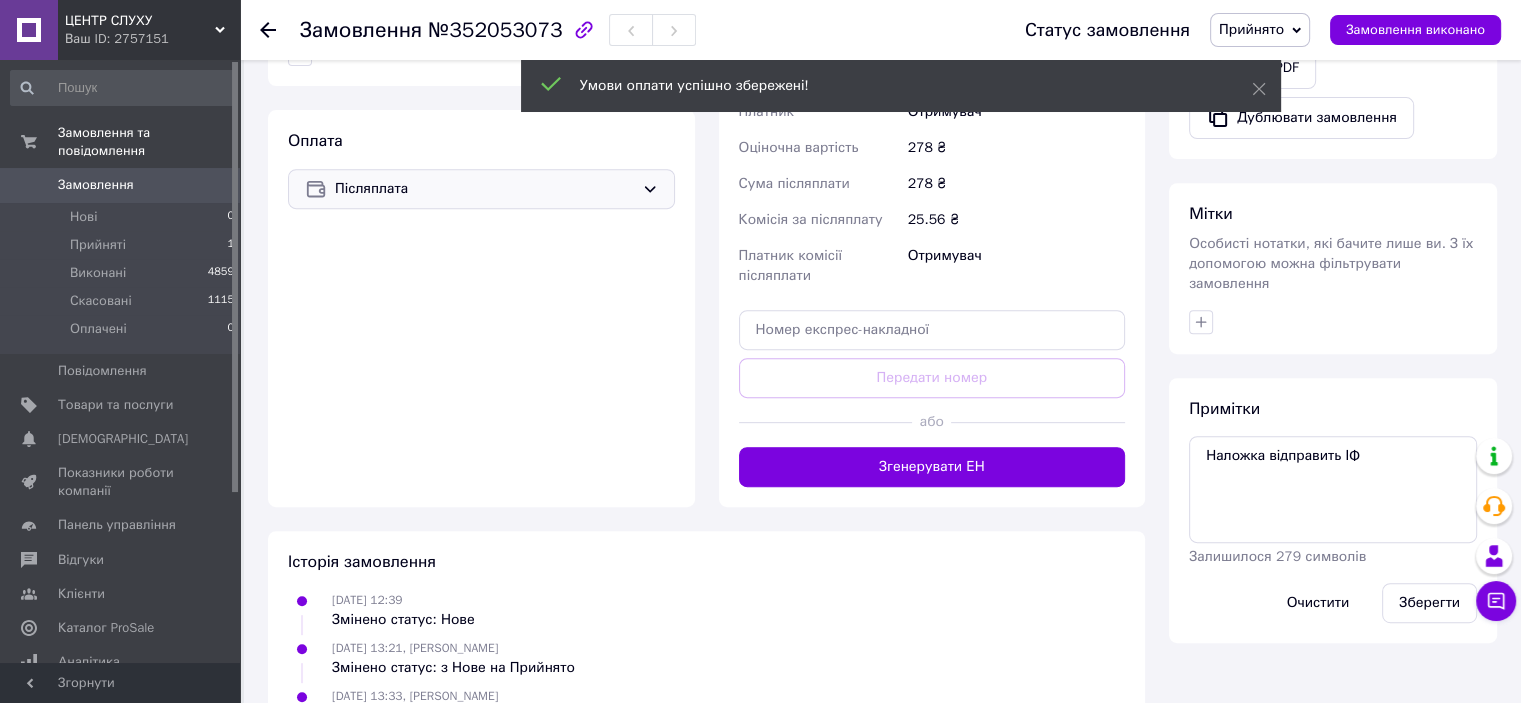 scroll, scrollTop: 896, scrollLeft: 0, axis: vertical 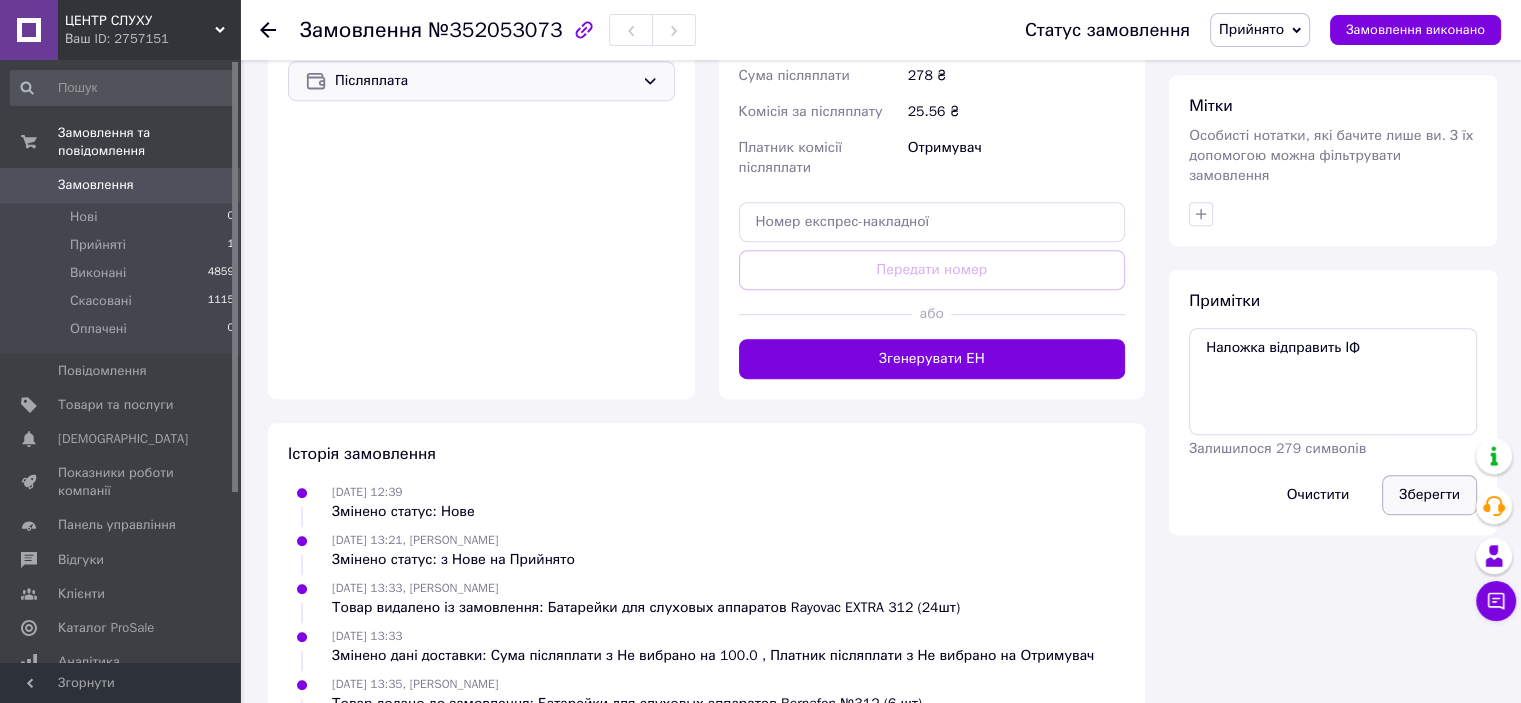 click on "Зберегти" at bounding box center (1429, 495) 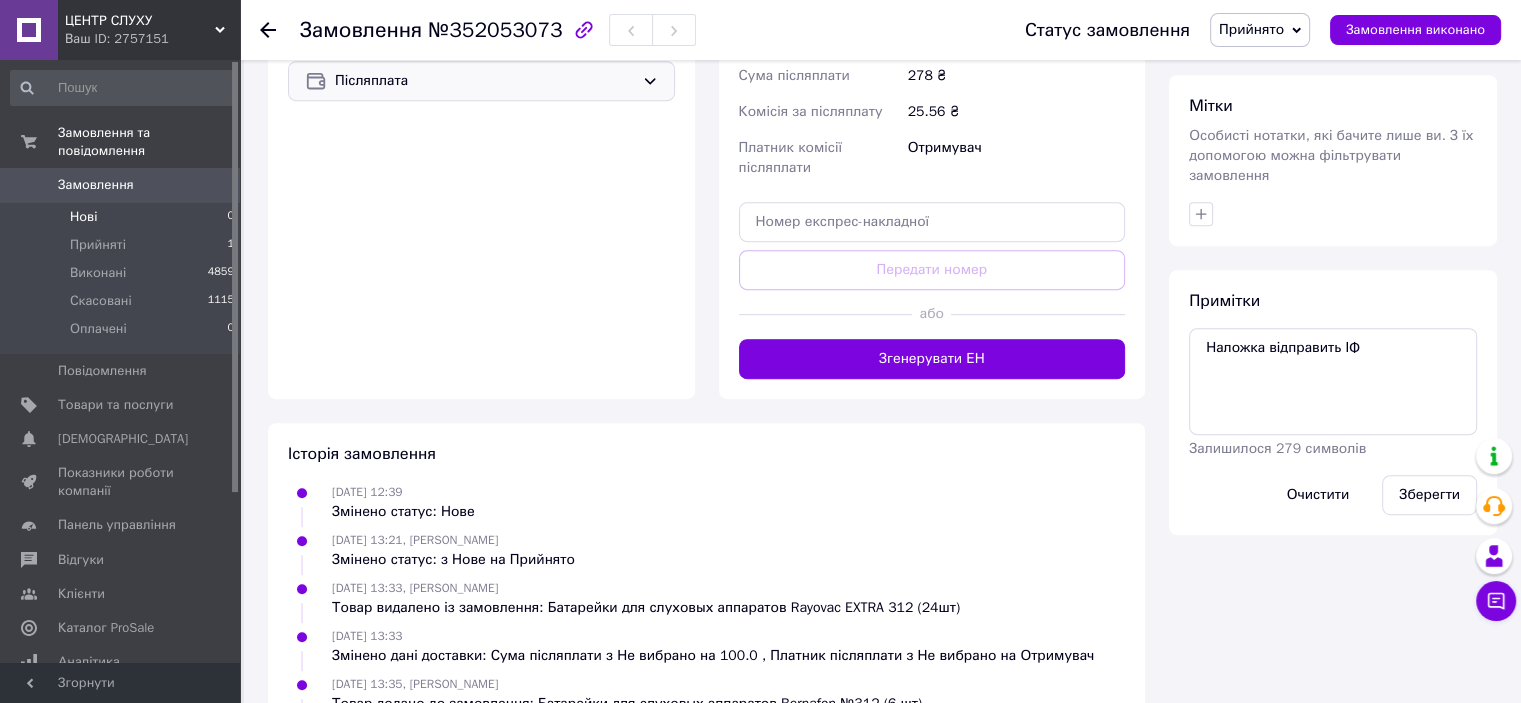 click on "Нові" at bounding box center [83, 217] 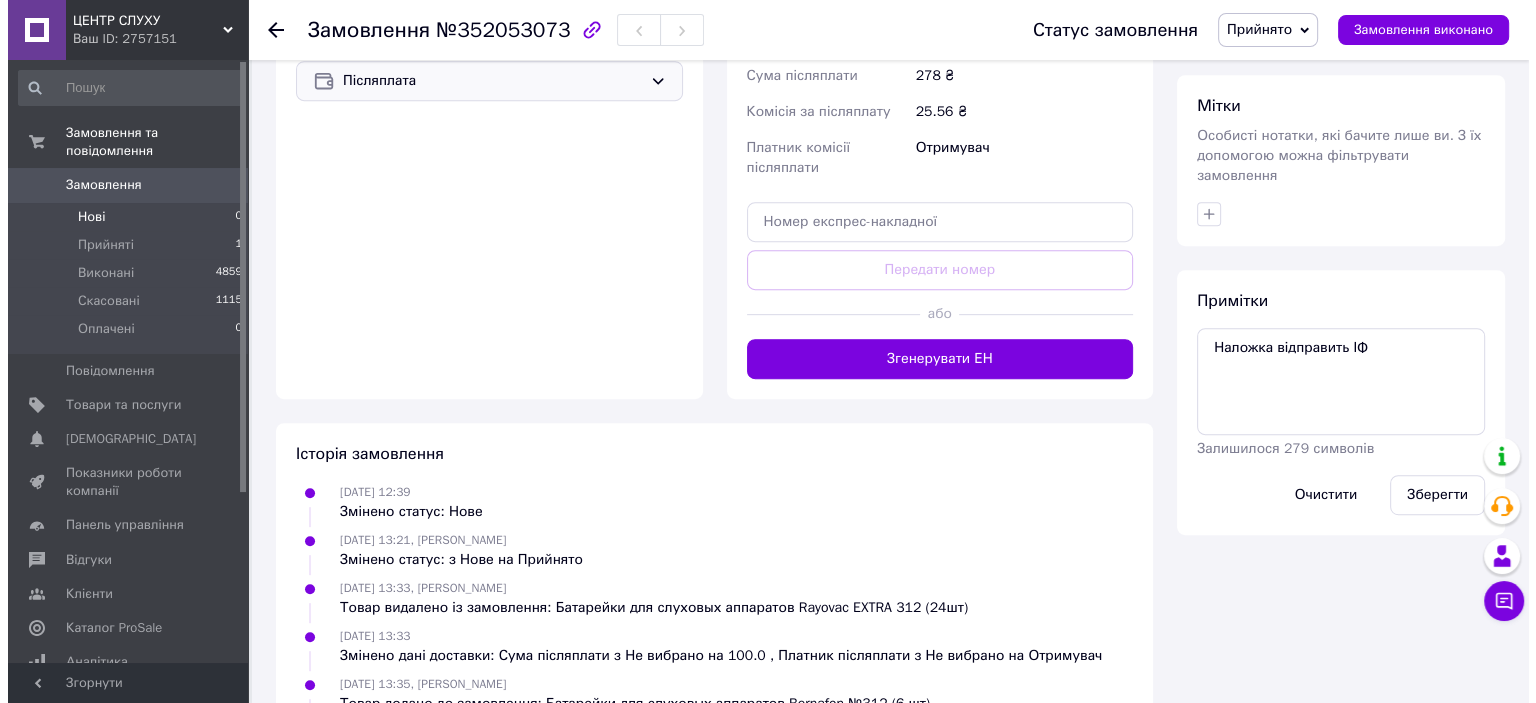 scroll, scrollTop: 0, scrollLeft: 0, axis: both 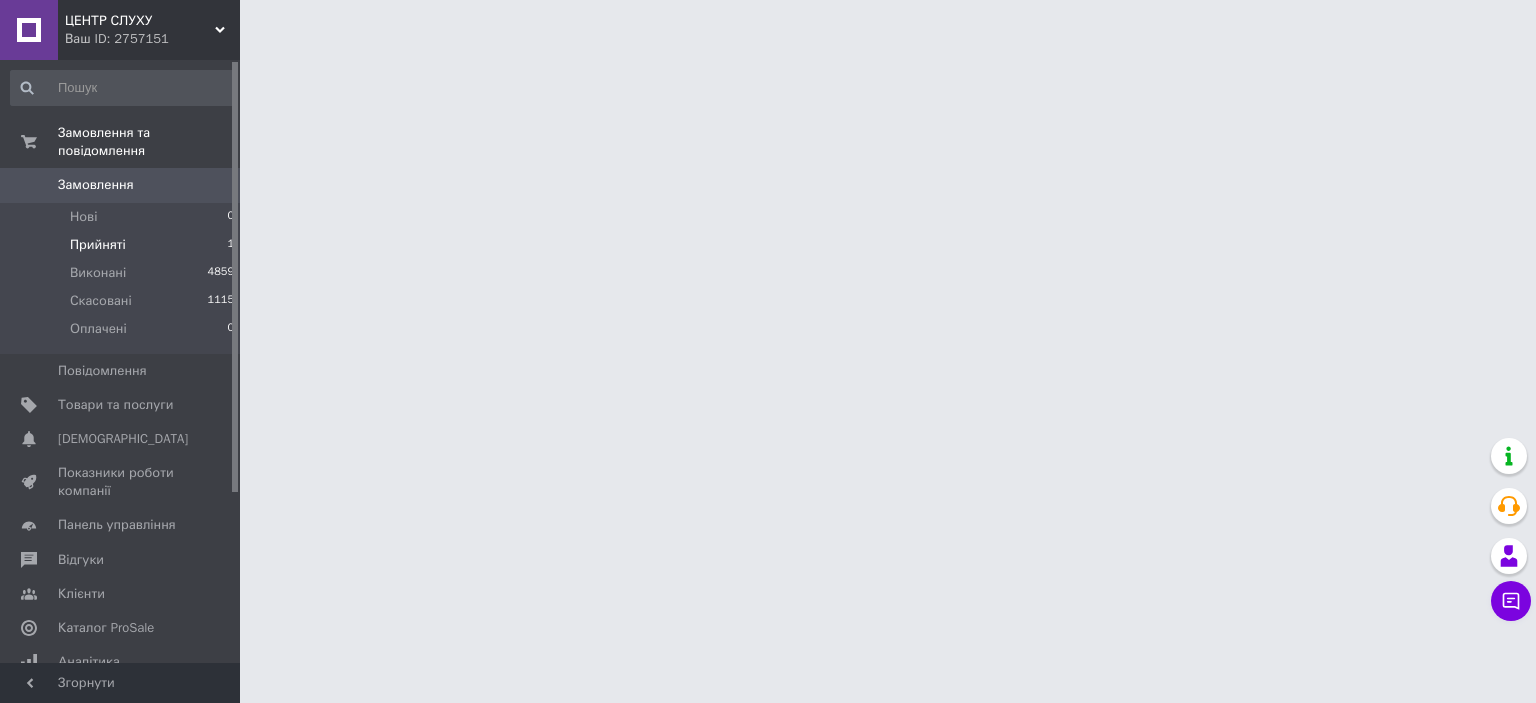 click on "Прийняті" at bounding box center (98, 245) 